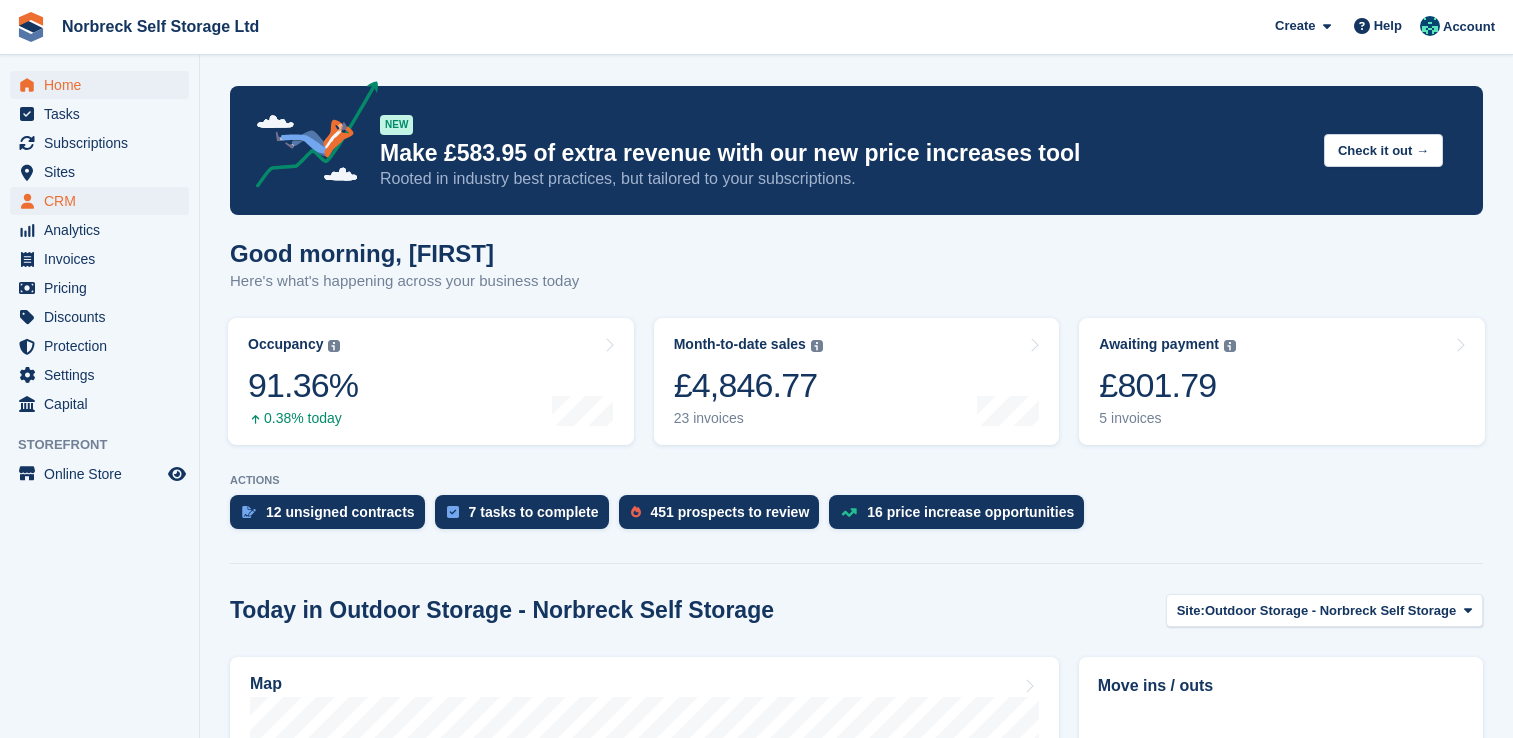 scroll, scrollTop: 0, scrollLeft: 0, axis: both 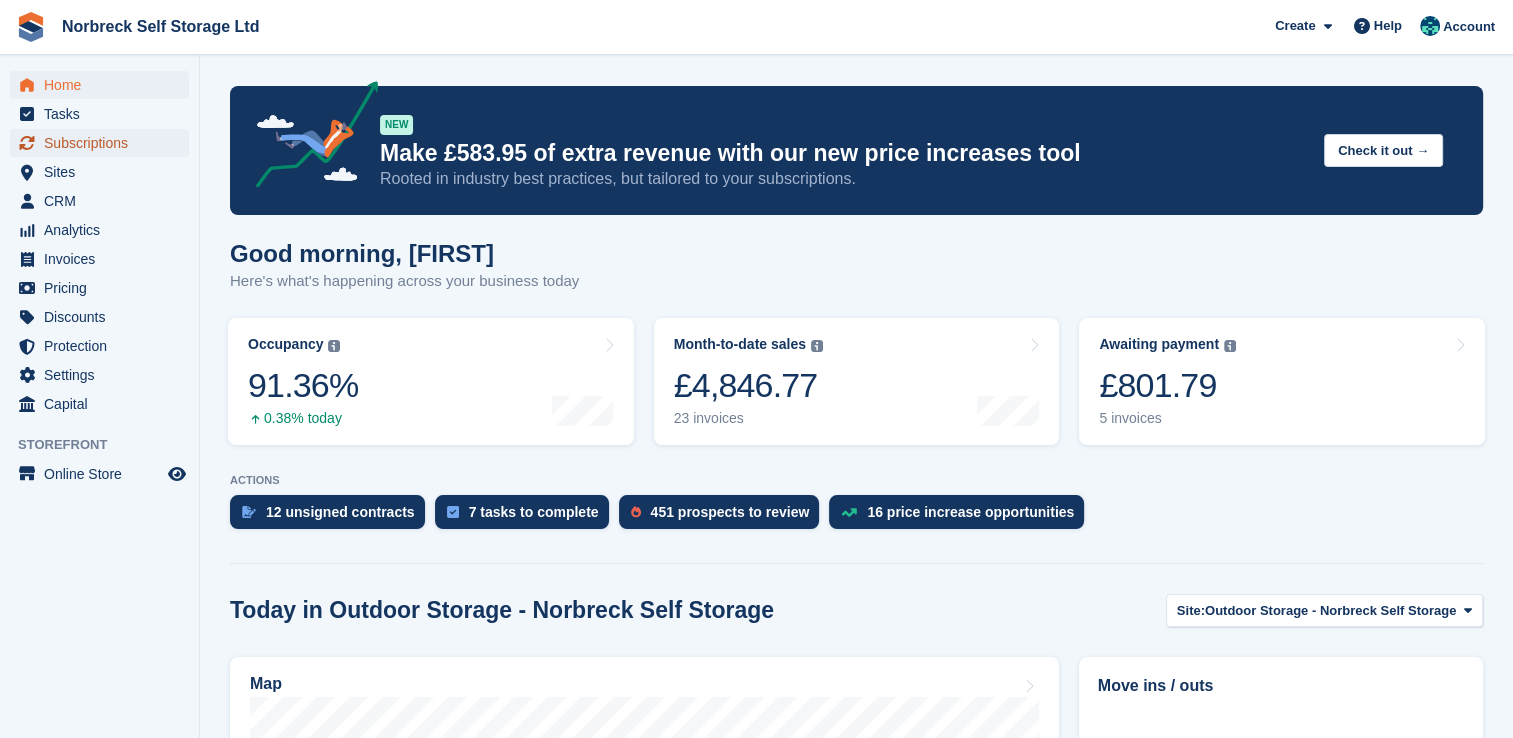 click on "Subscriptions" at bounding box center [104, 143] 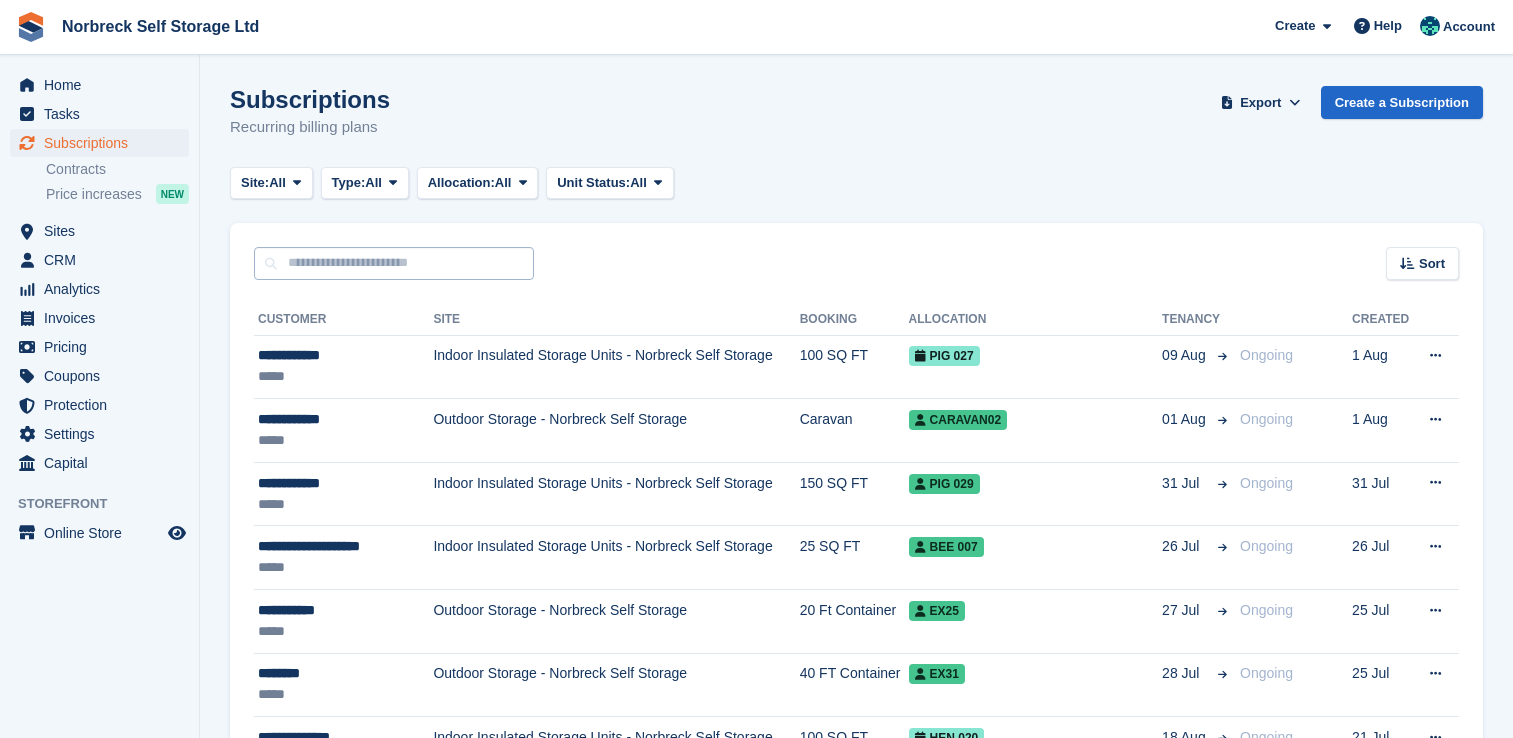 scroll, scrollTop: 0, scrollLeft: 0, axis: both 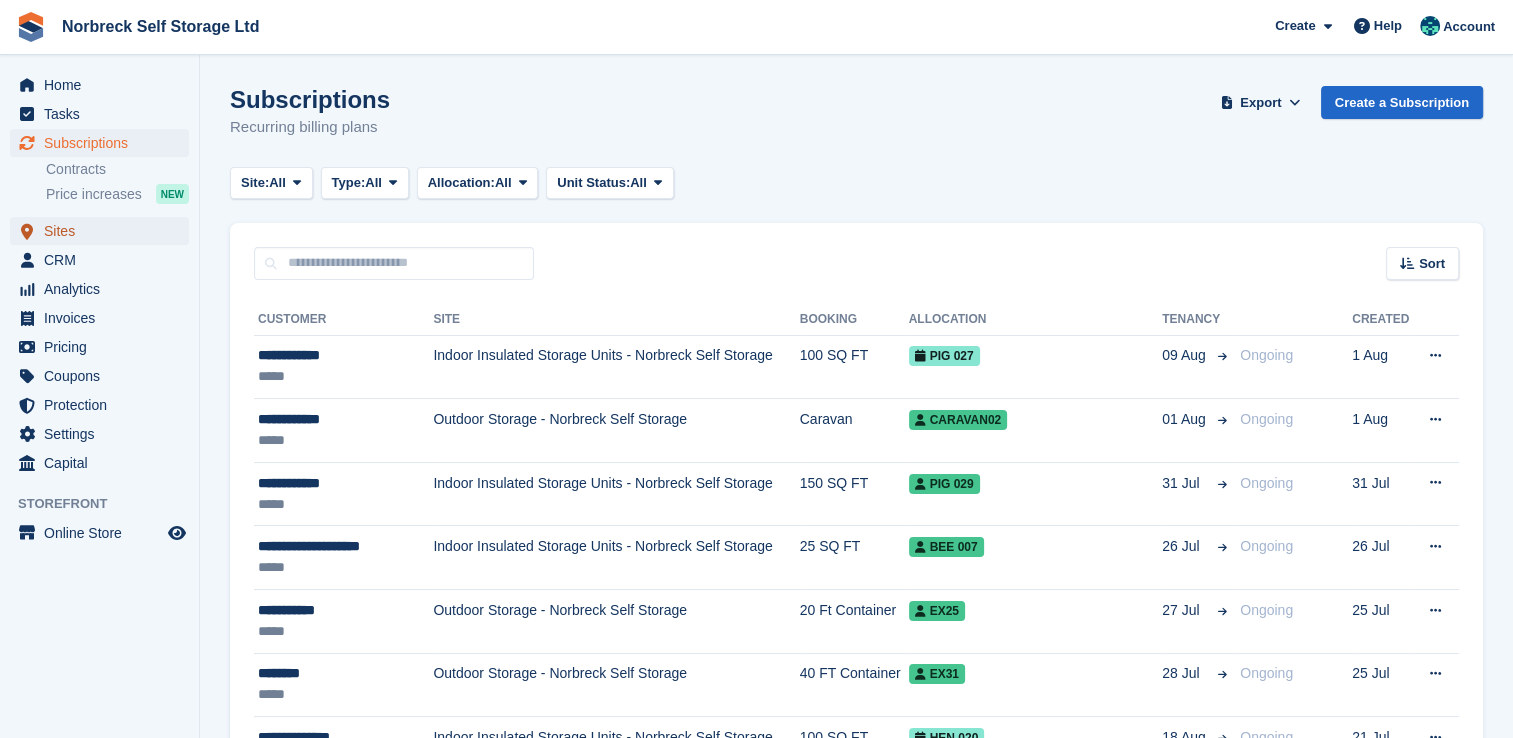 click on "Sites" at bounding box center (104, 231) 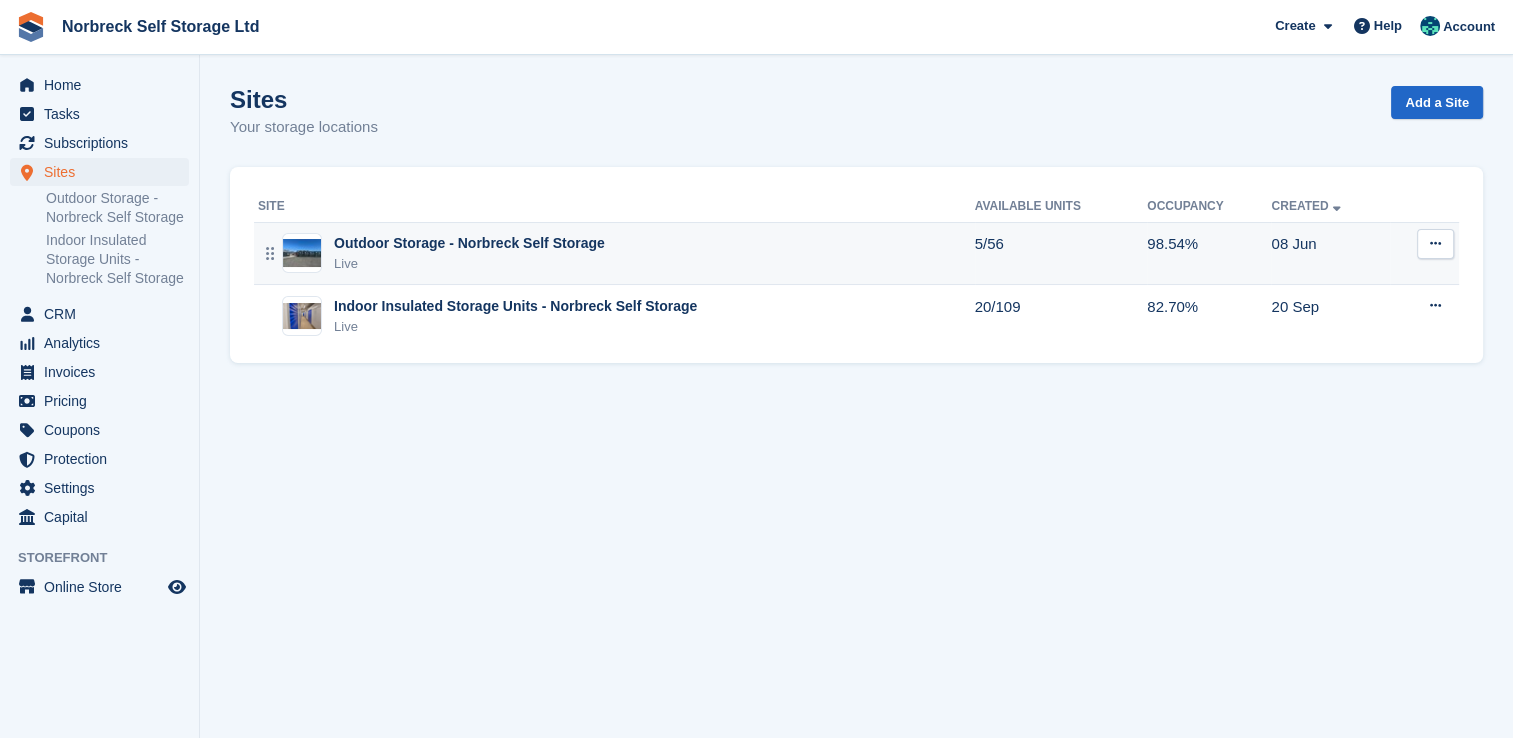 click on "Live" at bounding box center [469, 264] 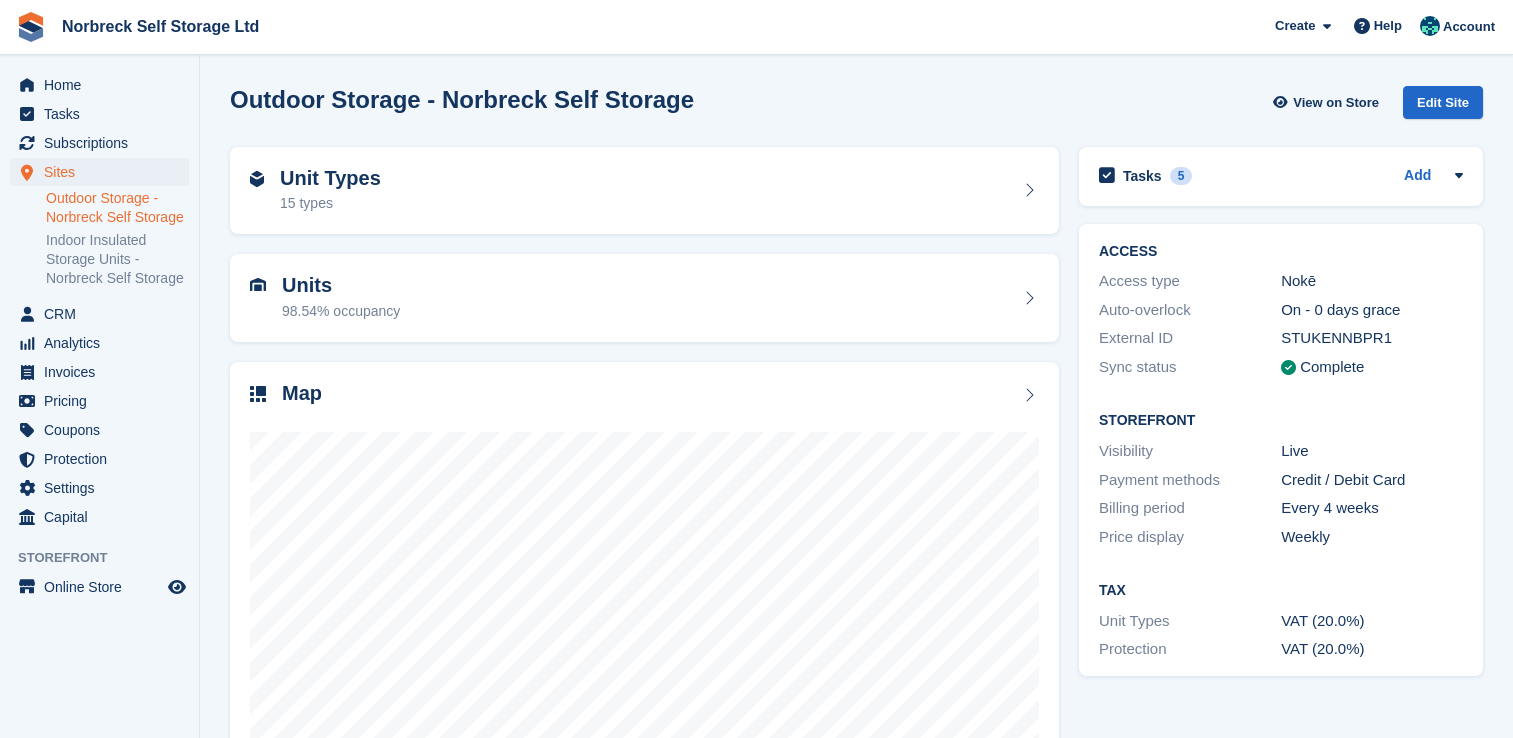 scroll, scrollTop: 0, scrollLeft: 0, axis: both 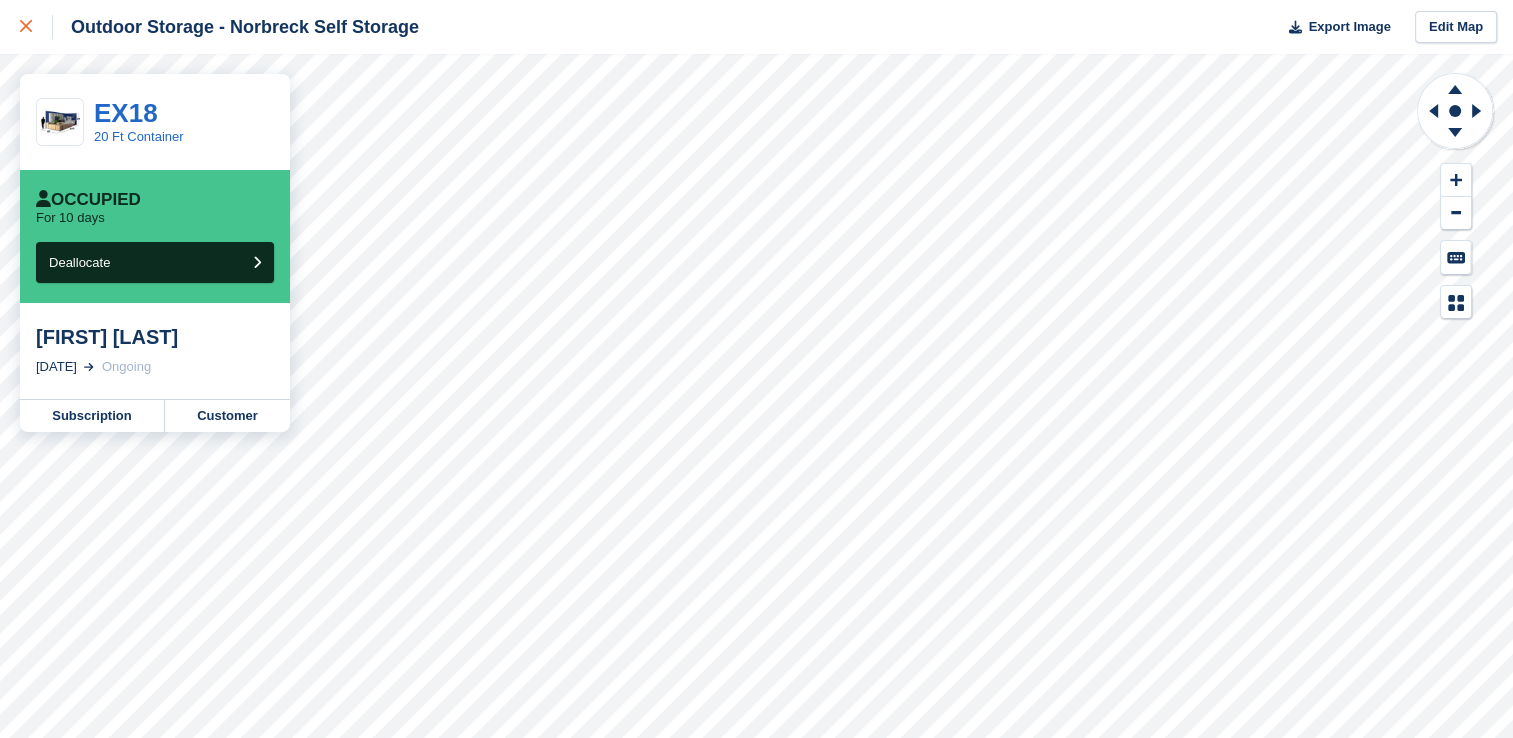 click 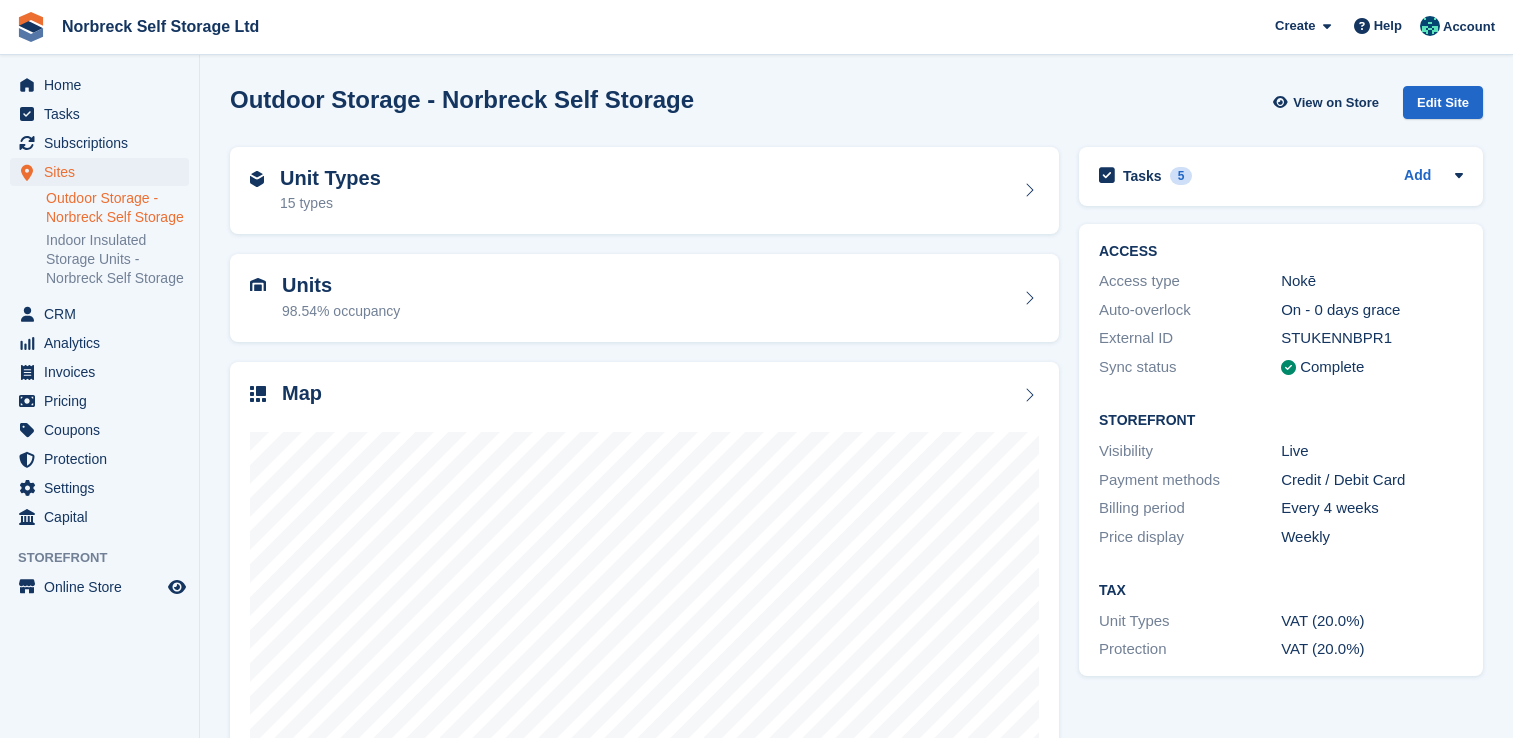 scroll, scrollTop: 0, scrollLeft: 0, axis: both 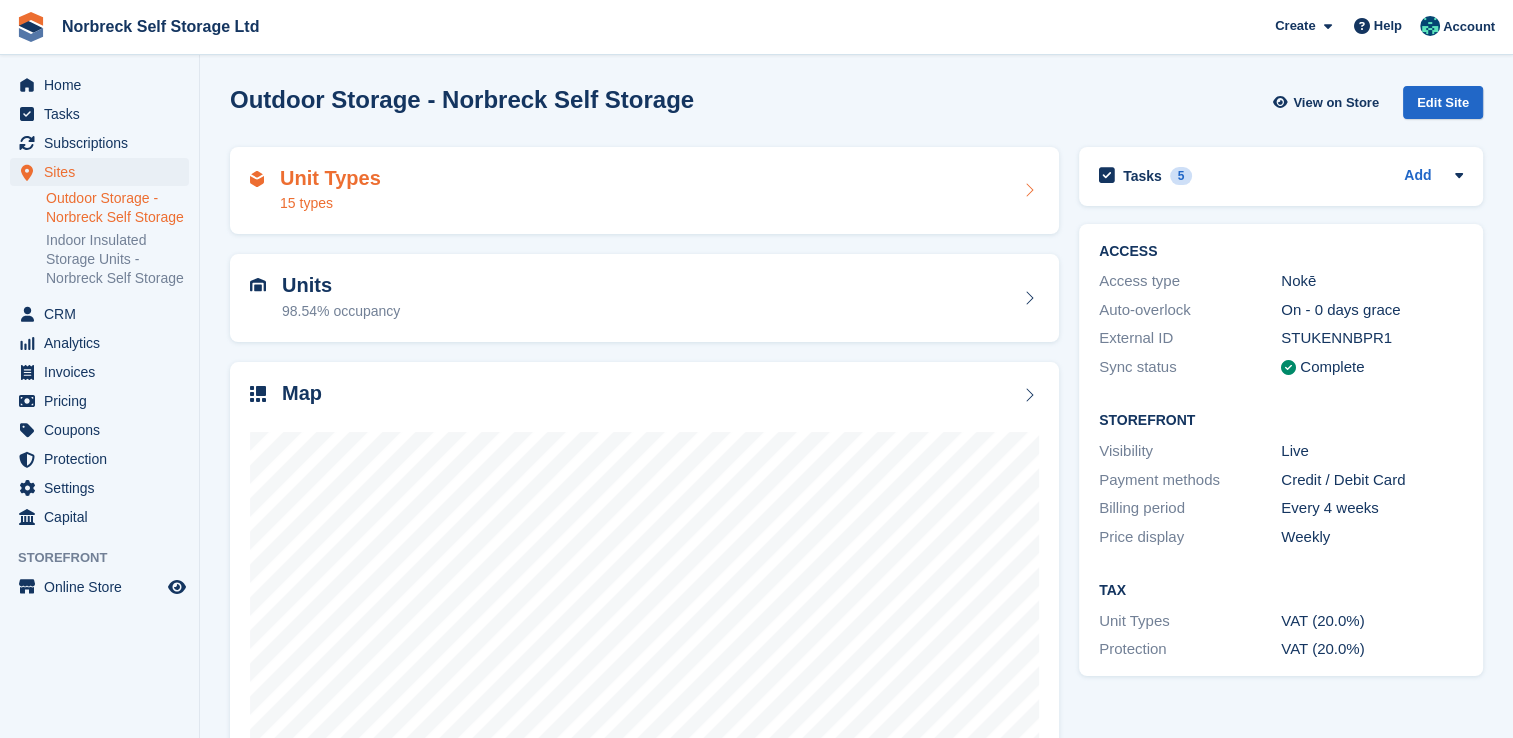click on "Unit Types
15 types" at bounding box center [644, 191] 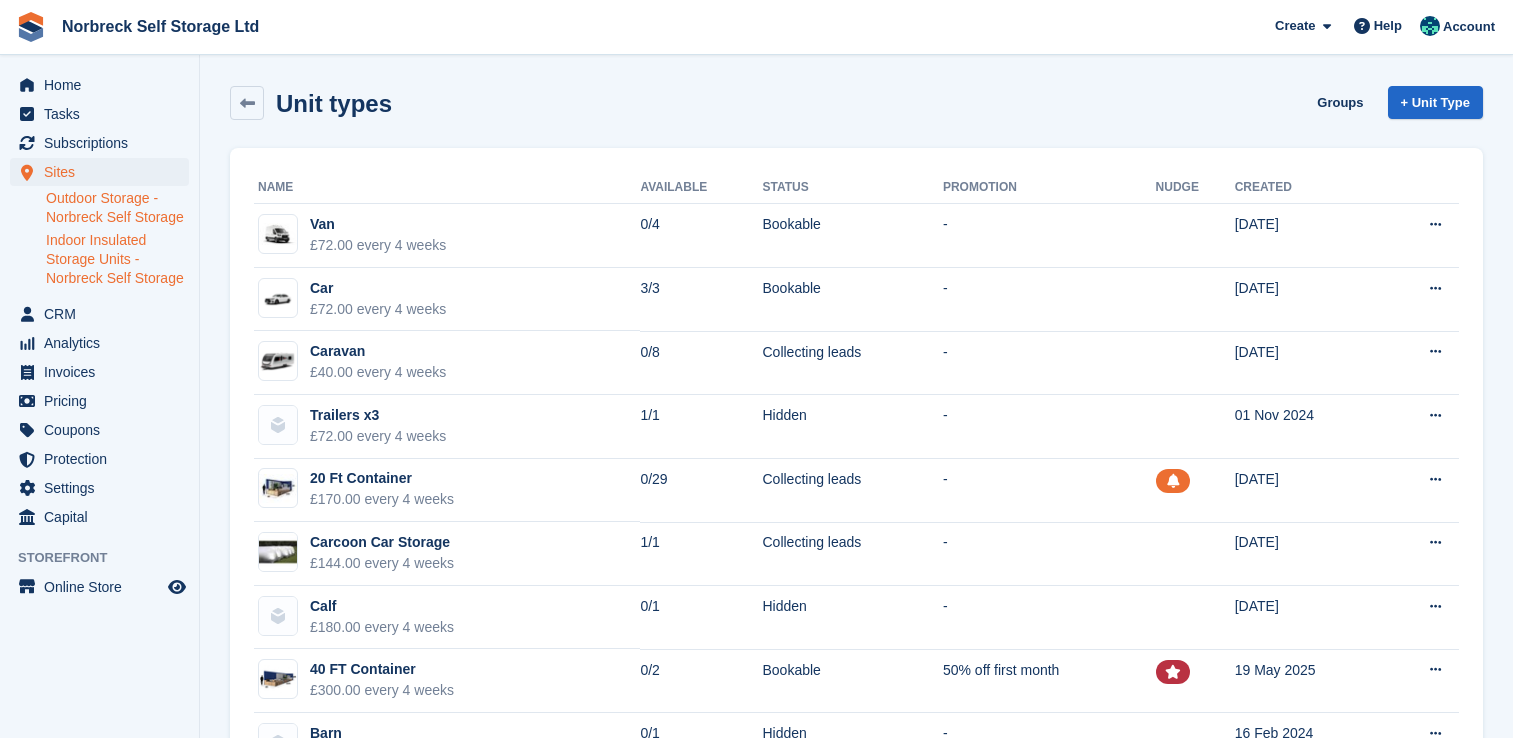 scroll, scrollTop: 0, scrollLeft: 0, axis: both 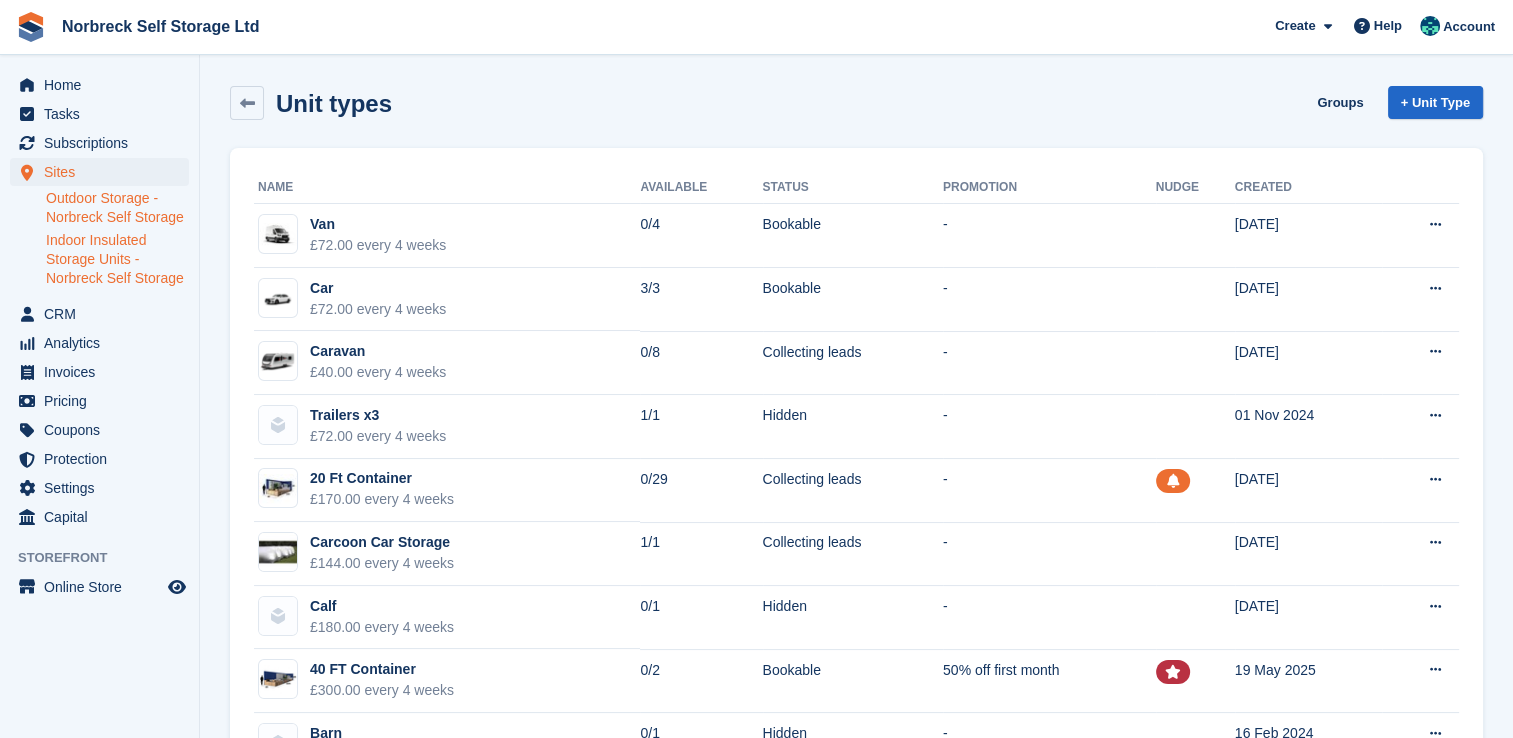click on "Indoor Insulated Storage Units - Norbreck Self Storage" at bounding box center [117, 259] 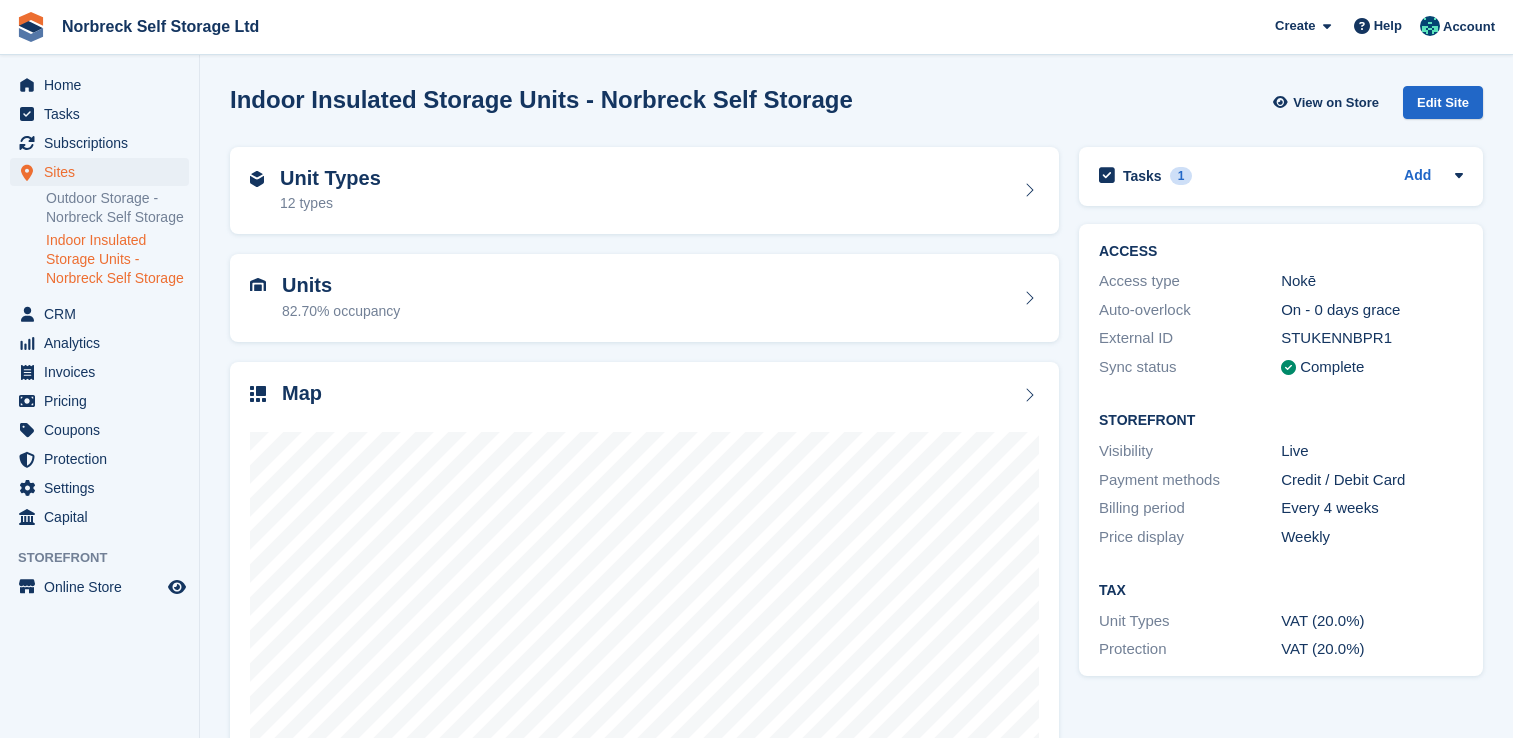 scroll, scrollTop: 0, scrollLeft: 0, axis: both 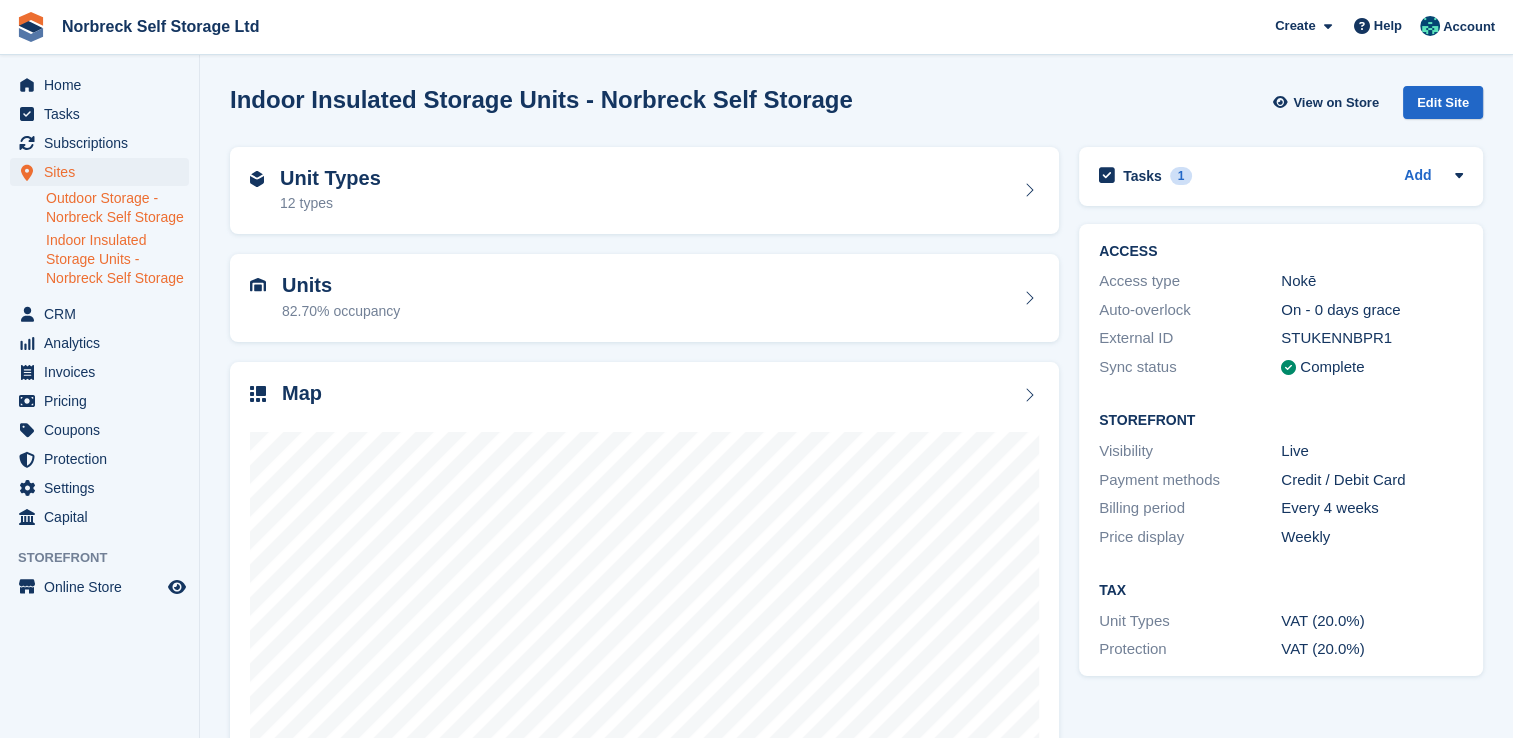 click on "Outdoor Storage - Norbreck Self Storage" at bounding box center [117, 208] 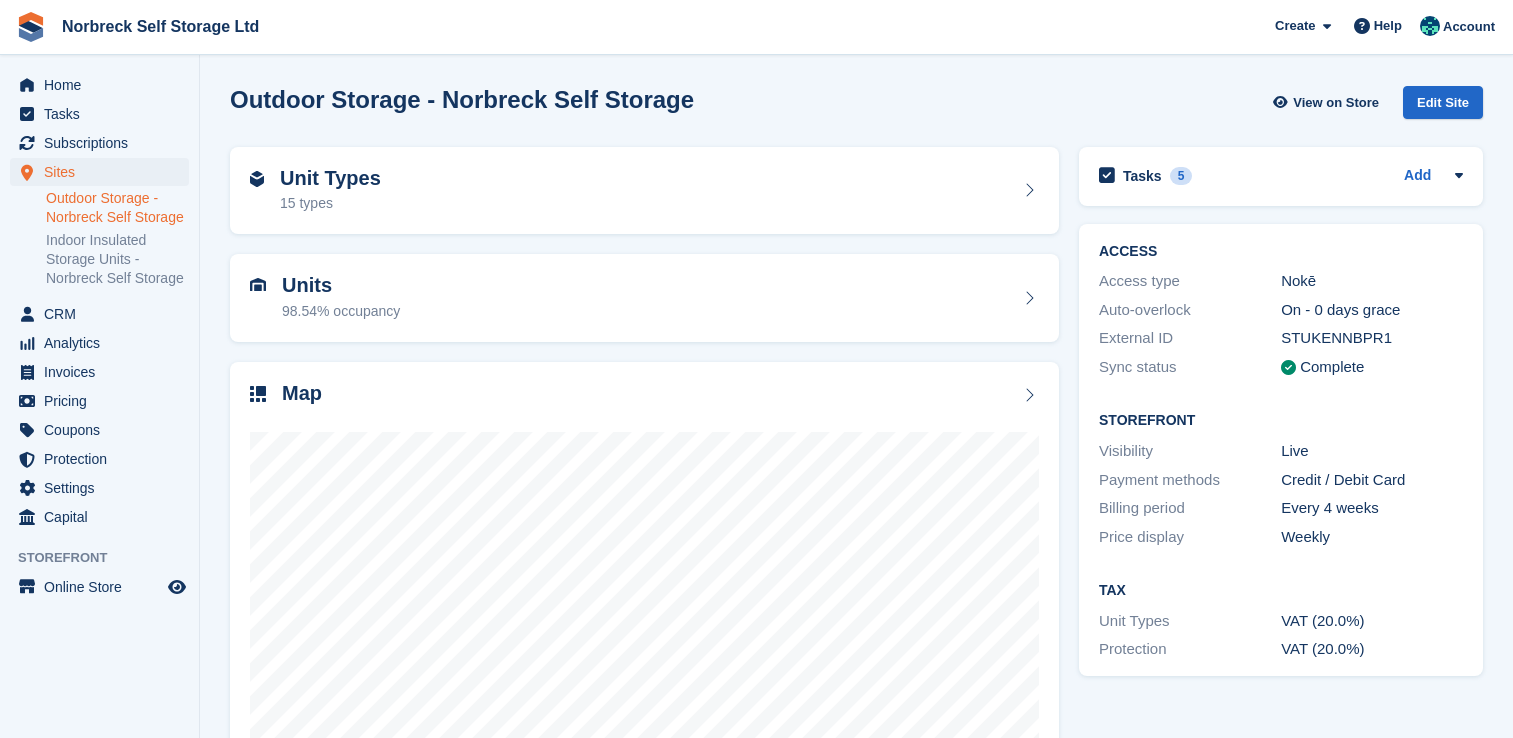 scroll, scrollTop: 0, scrollLeft: 0, axis: both 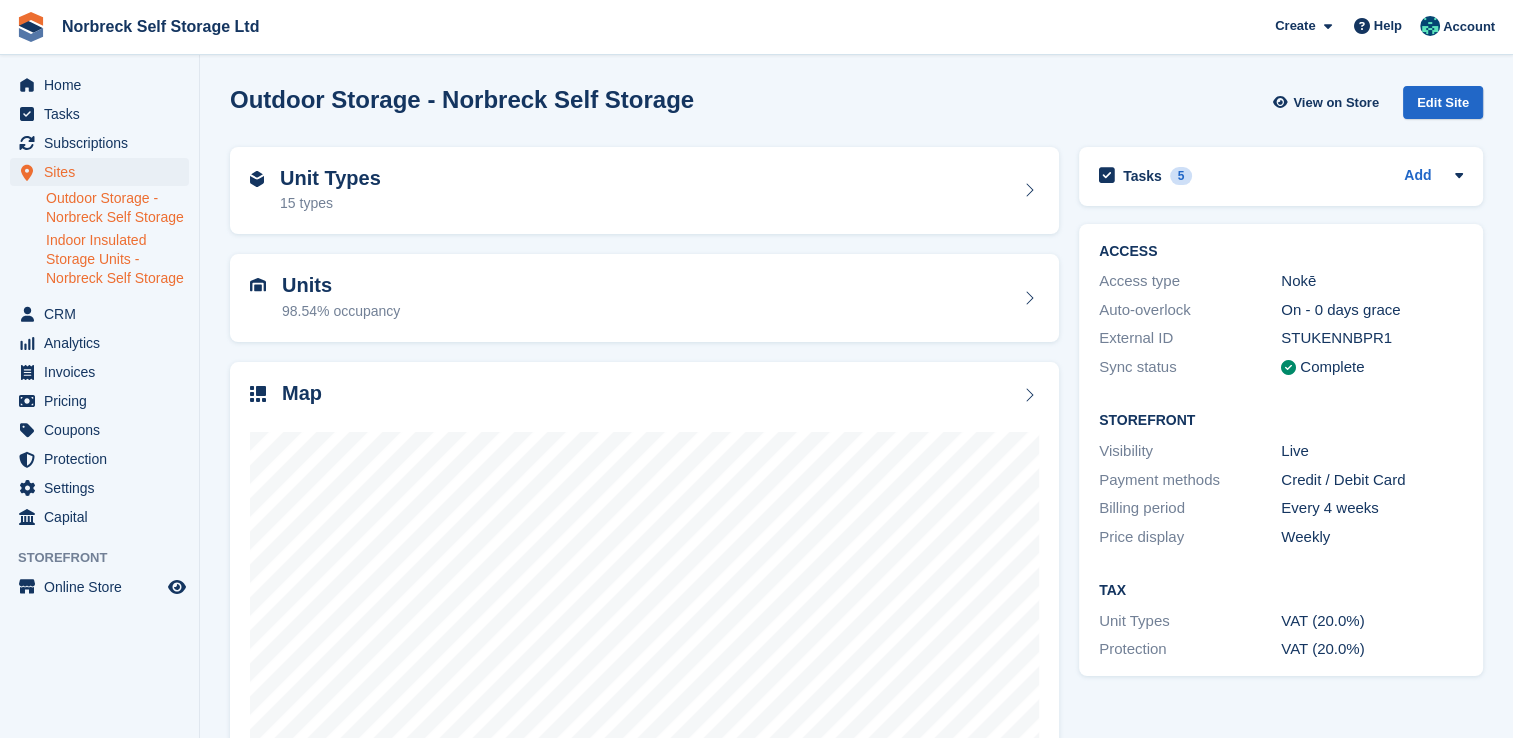 click on "Indoor Insulated Storage Units - Norbreck Self Storage" at bounding box center (117, 259) 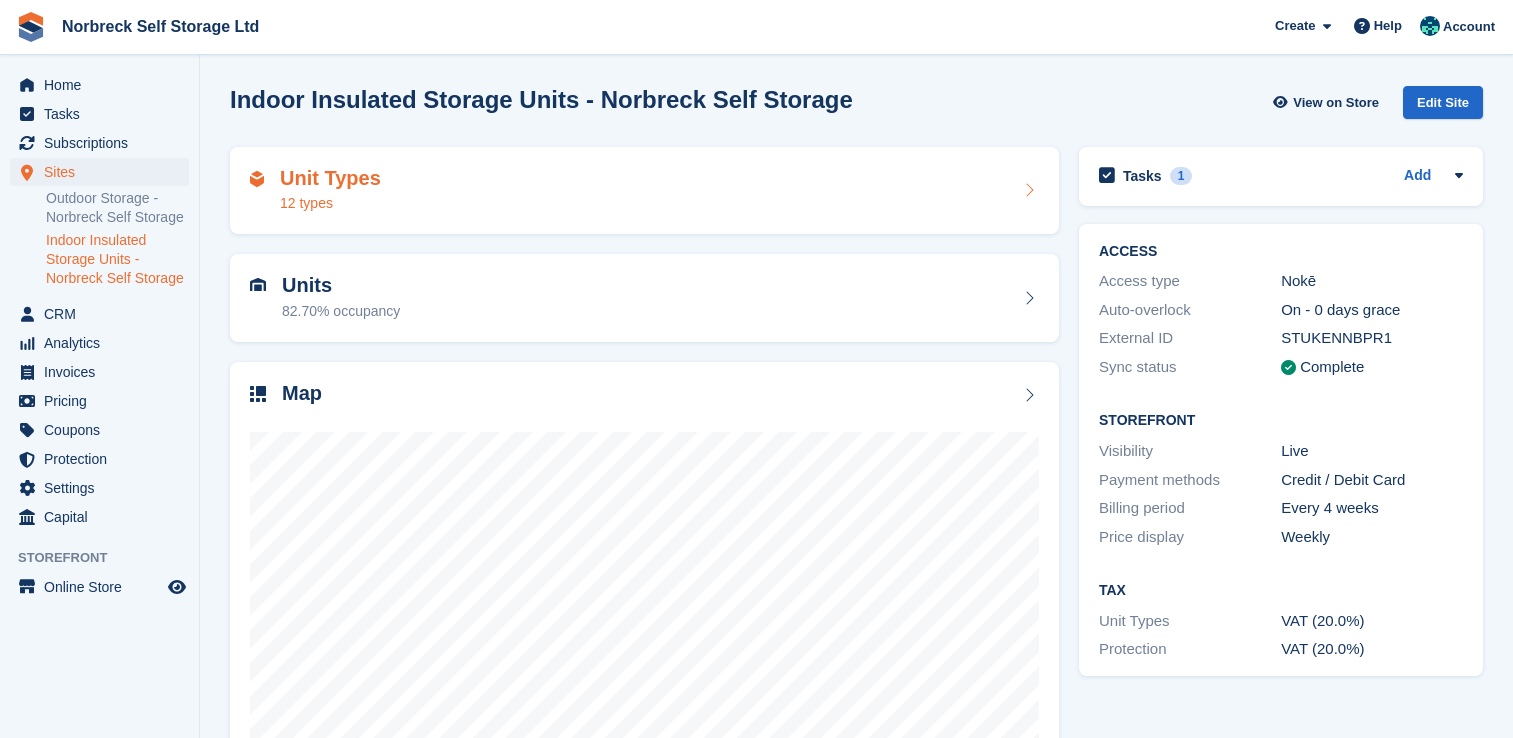scroll, scrollTop: 0, scrollLeft: 0, axis: both 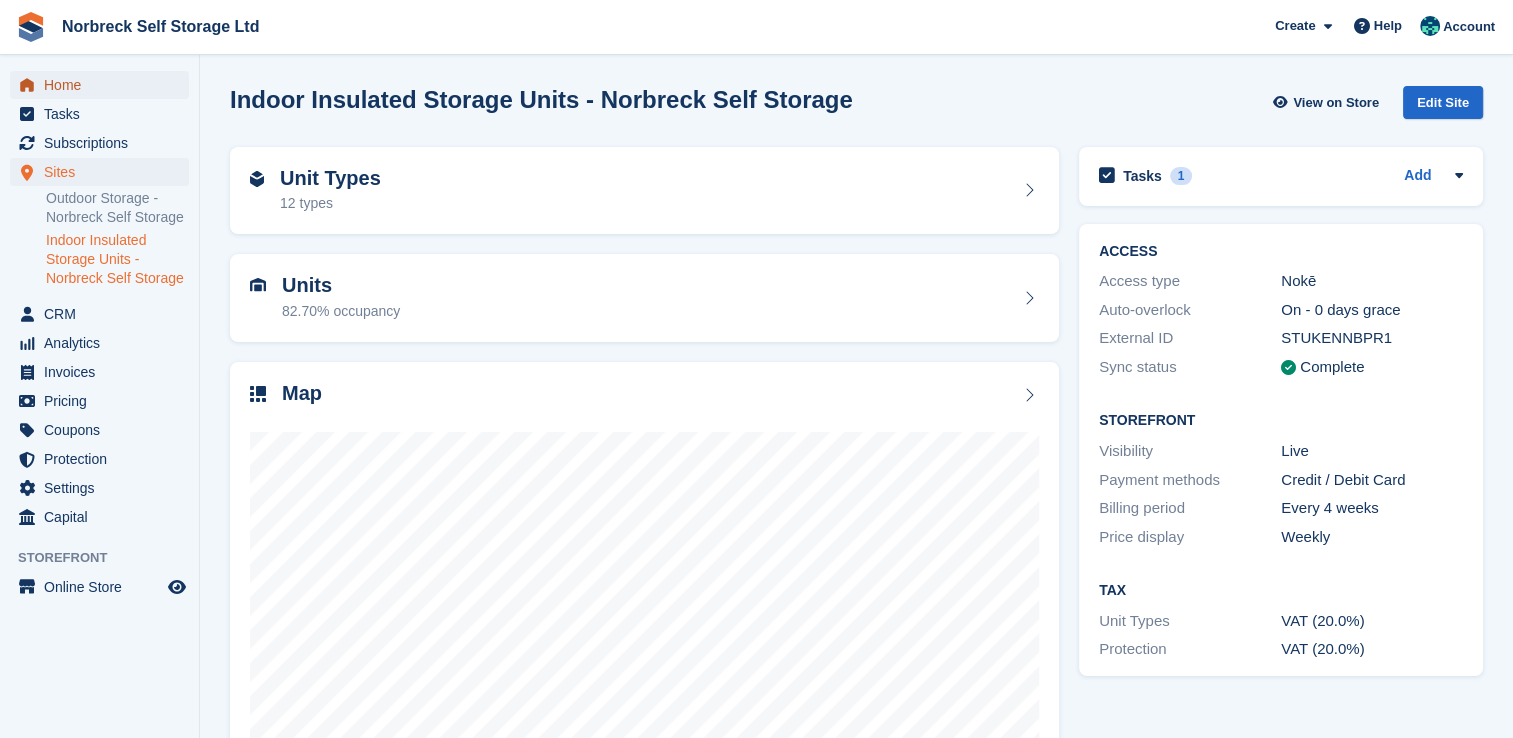 click on "Home" at bounding box center [99, 85] 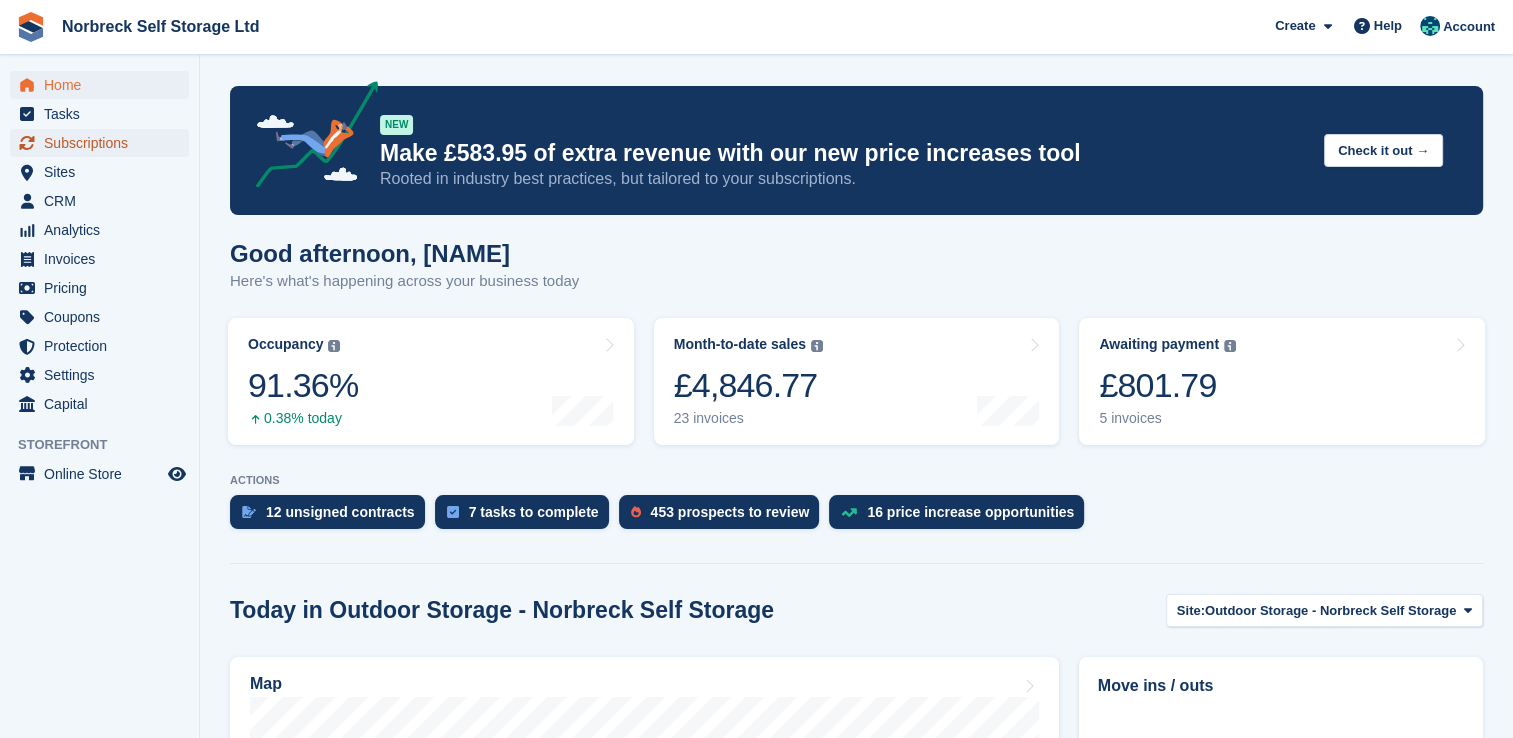 click on "Subscriptions" at bounding box center [104, 143] 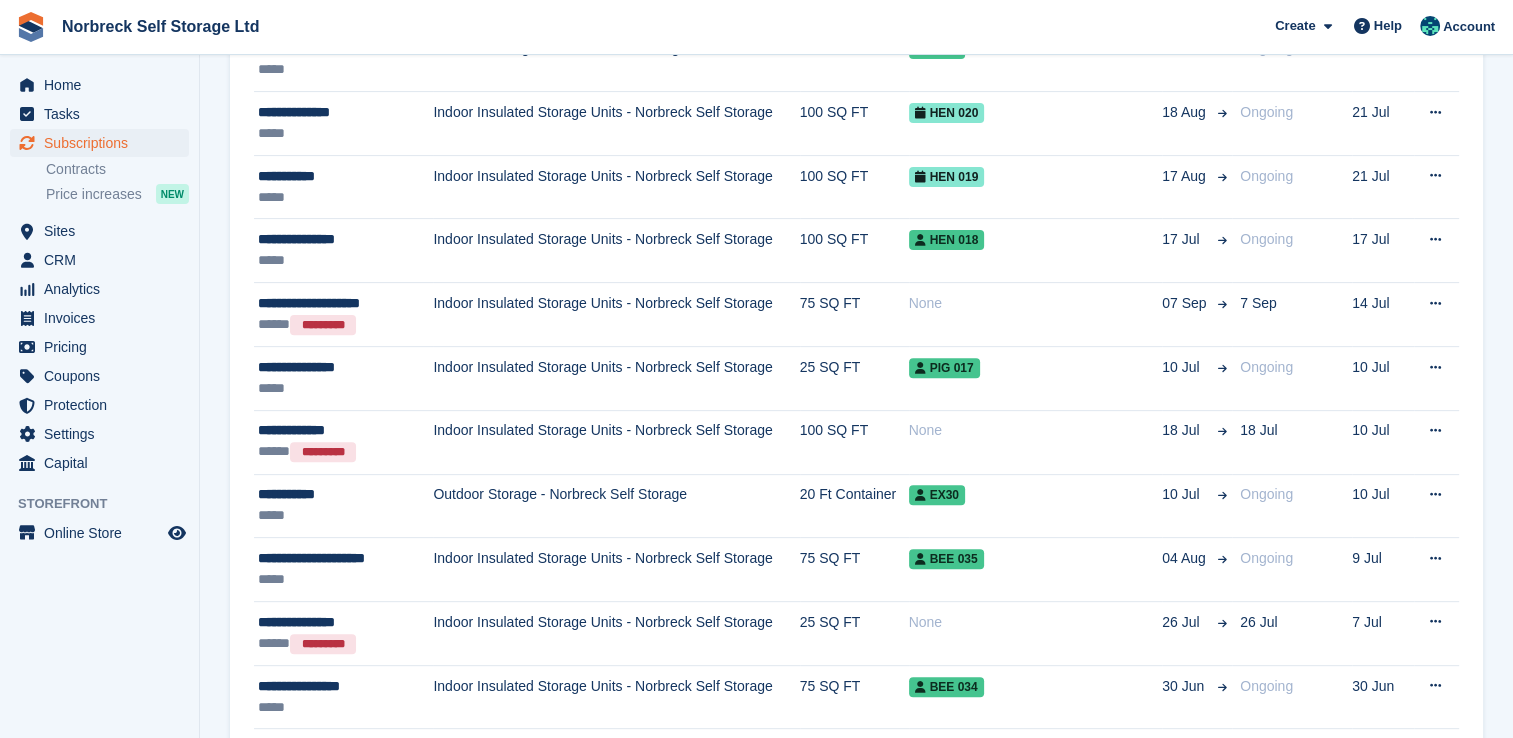 scroll, scrollTop: 700, scrollLeft: 0, axis: vertical 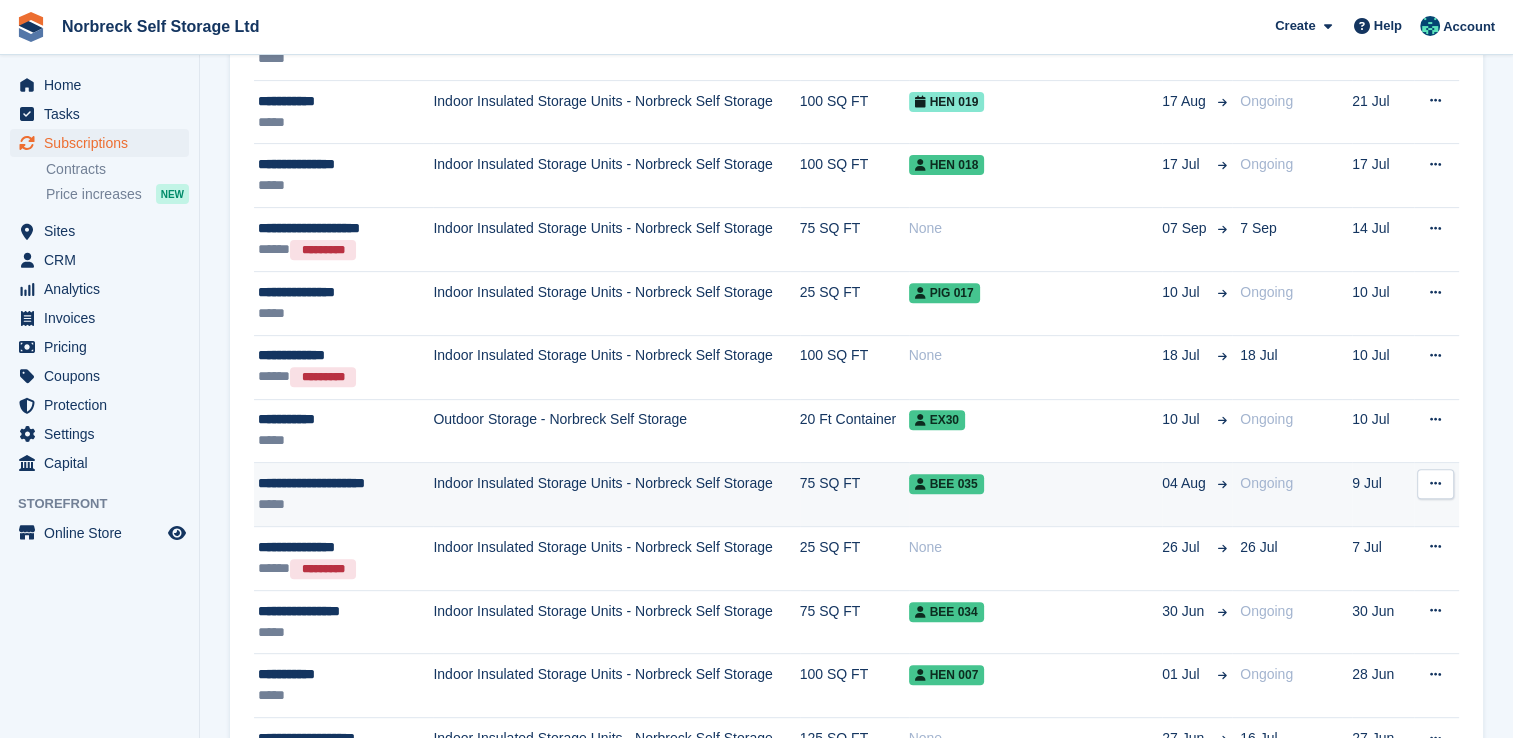click on "Indoor Insulated Storage Units - Norbreck Self Storage" at bounding box center (616, 495) 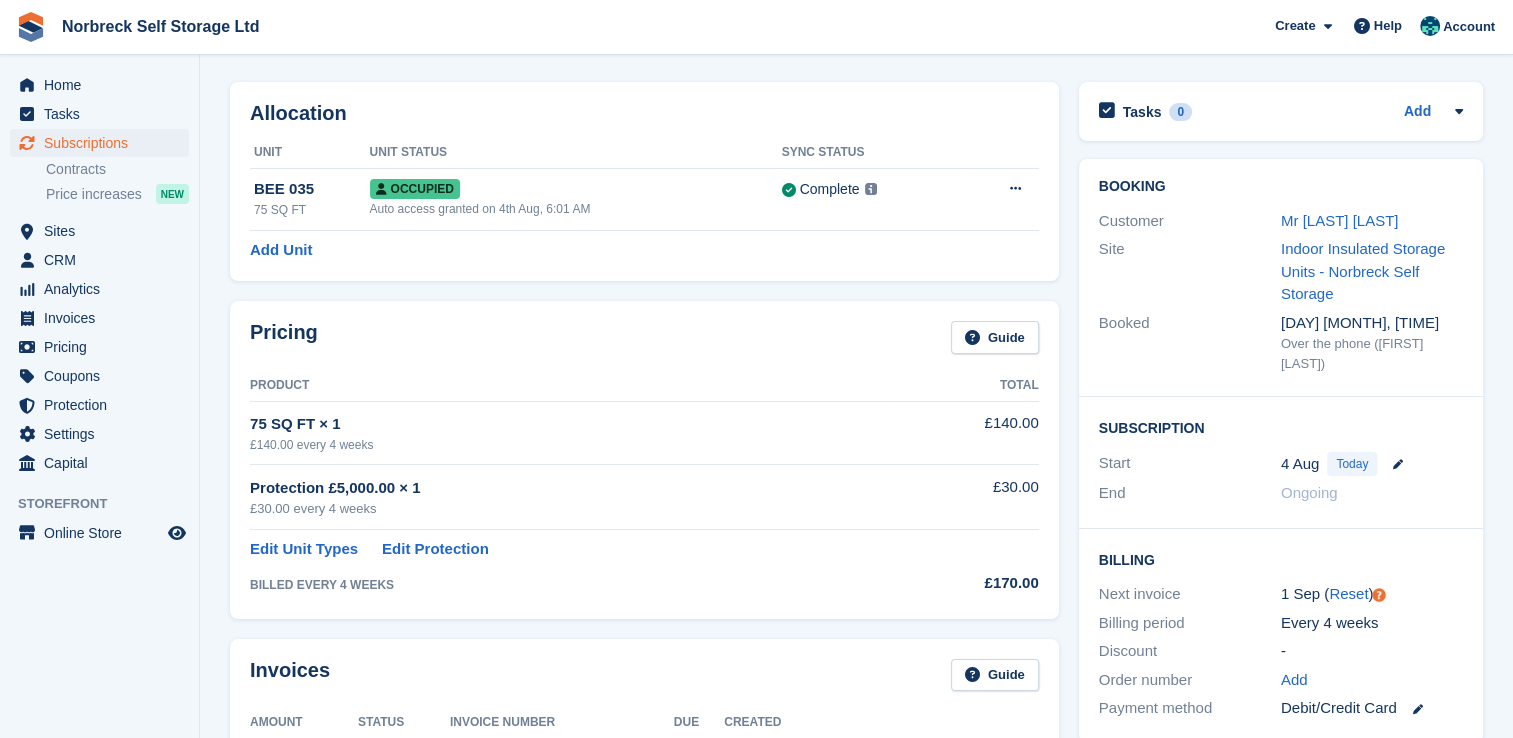 scroll, scrollTop: 100, scrollLeft: 0, axis: vertical 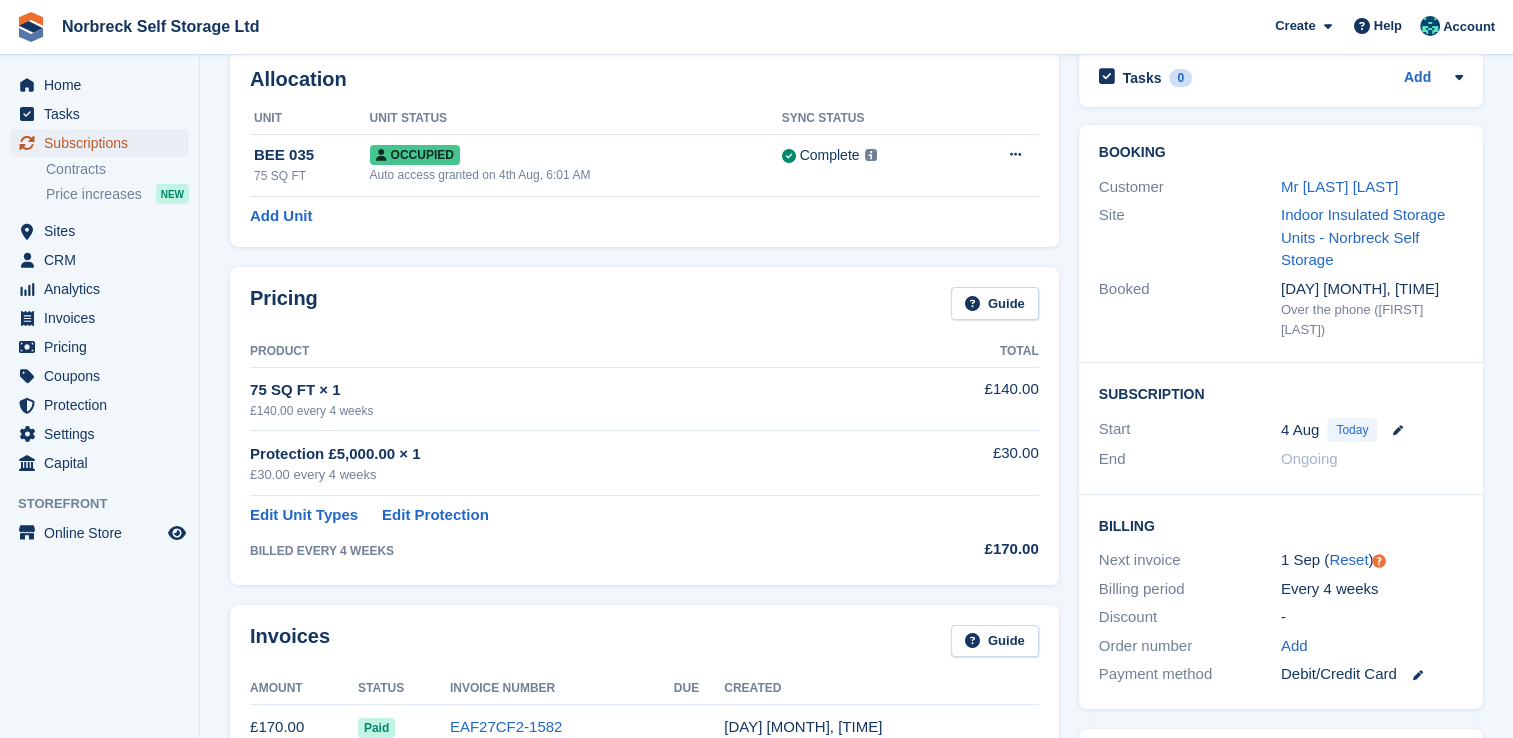 click on "Subscriptions" at bounding box center (104, 143) 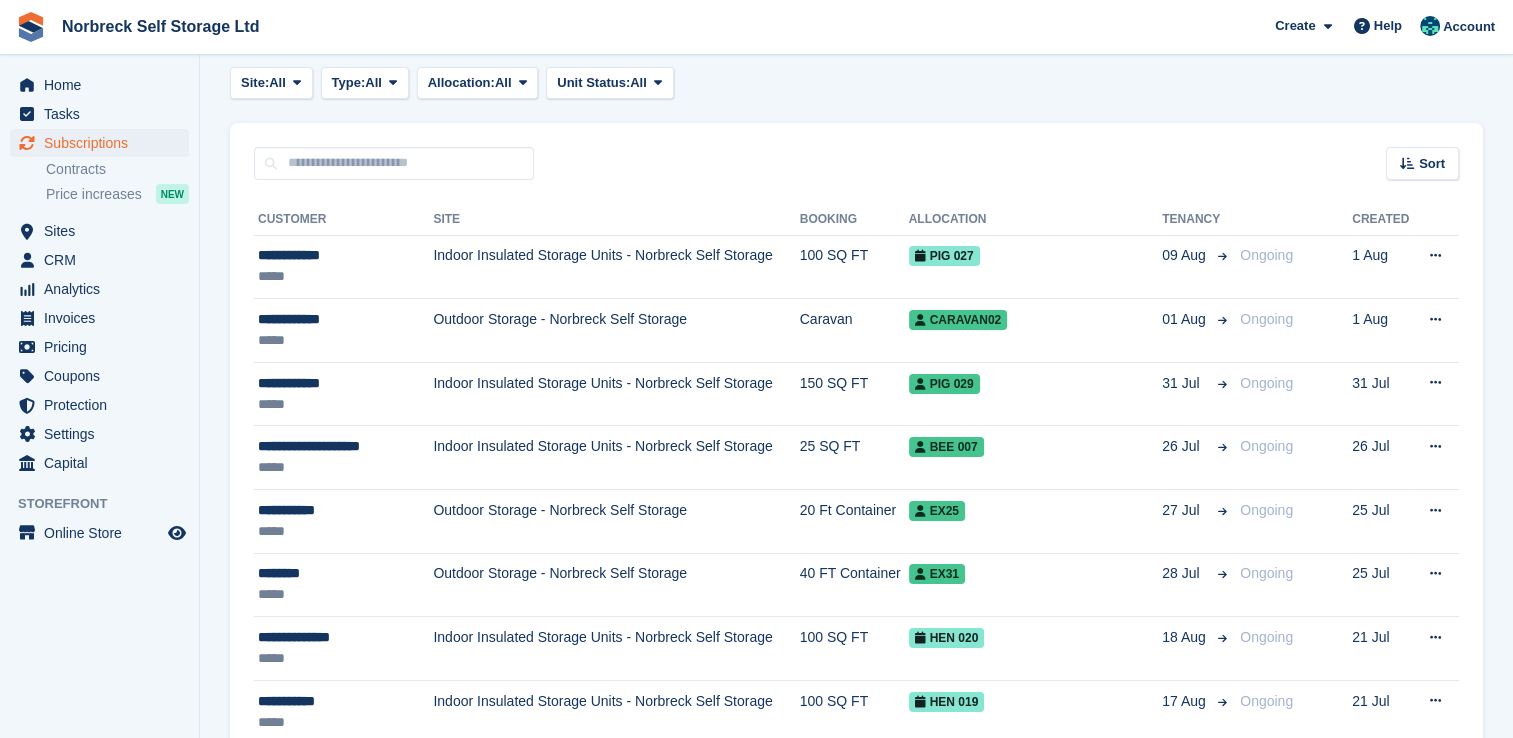 scroll, scrollTop: 0, scrollLeft: 0, axis: both 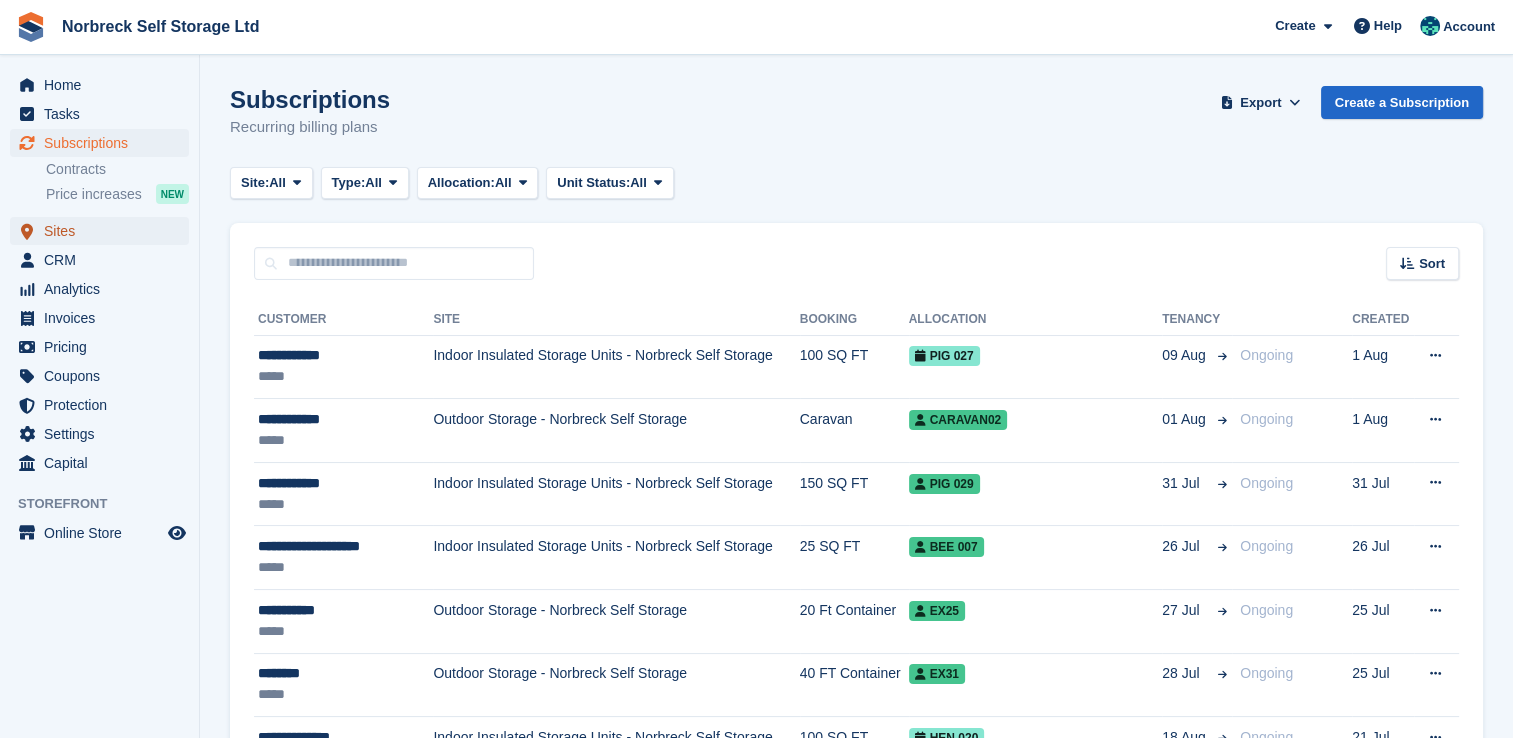 click on "Sites" at bounding box center (104, 231) 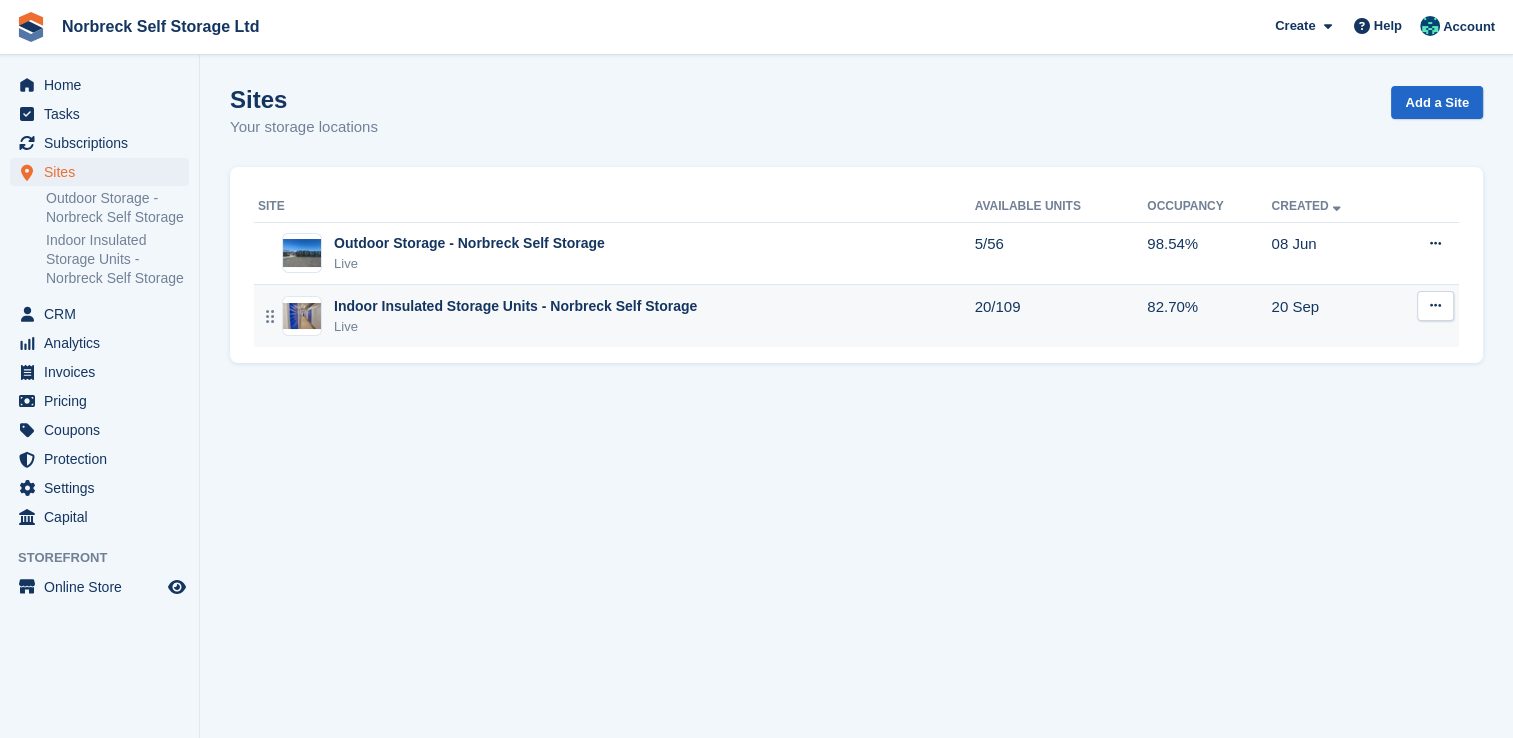 click on "Indoor Insulated Storage Units - Norbreck Self Storage" at bounding box center [515, 306] 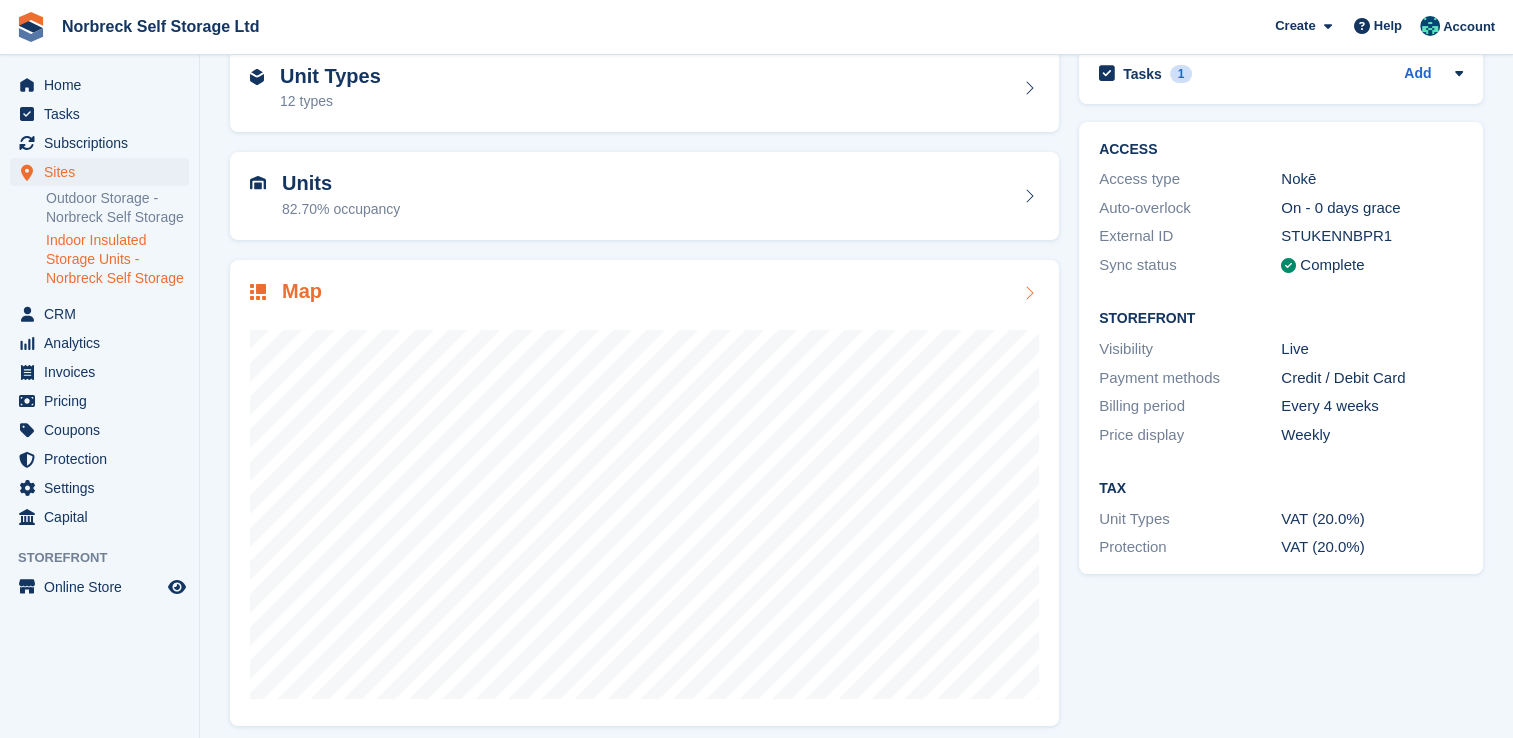 scroll, scrollTop: 114, scrollLeft: 0, axis: vertical 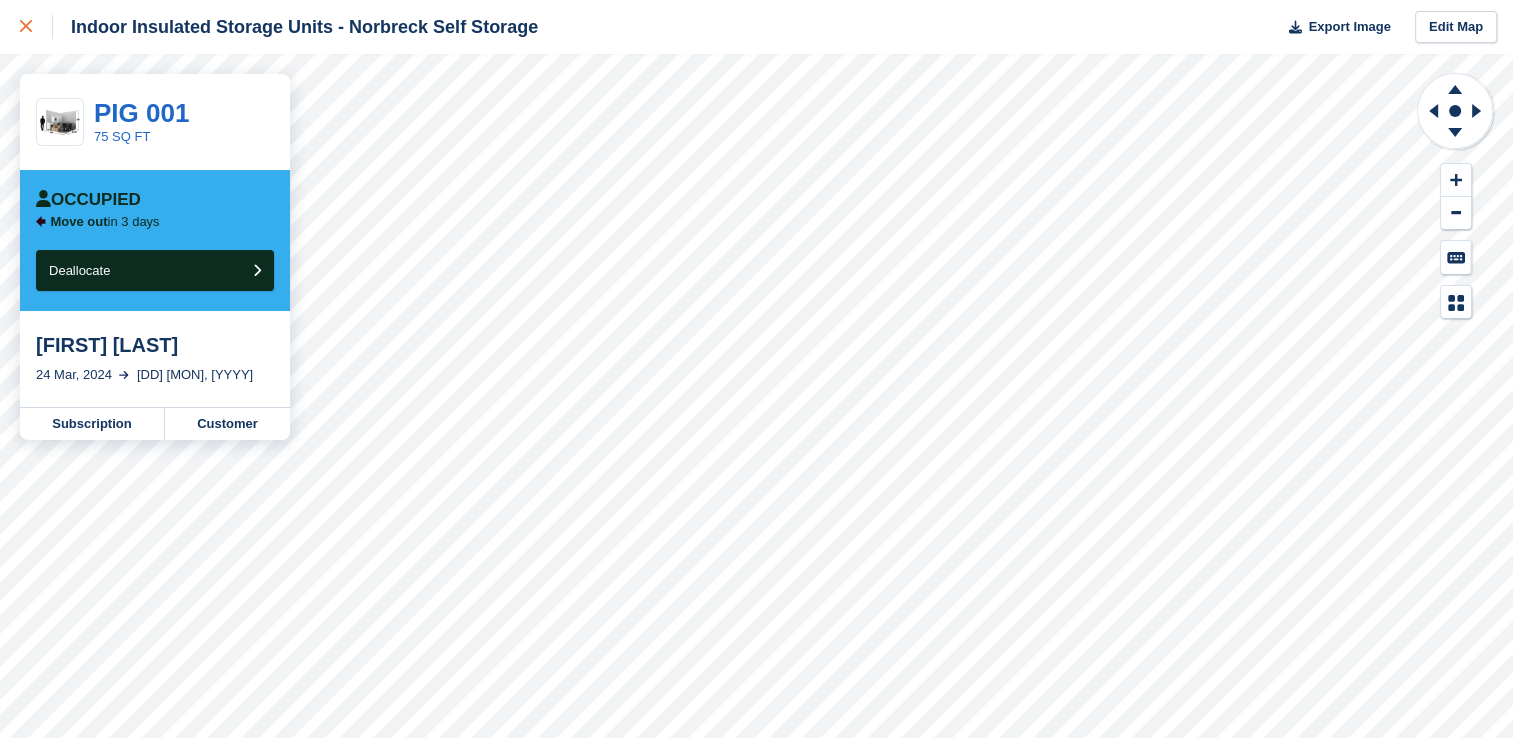 click at bounding box center (26, 27) 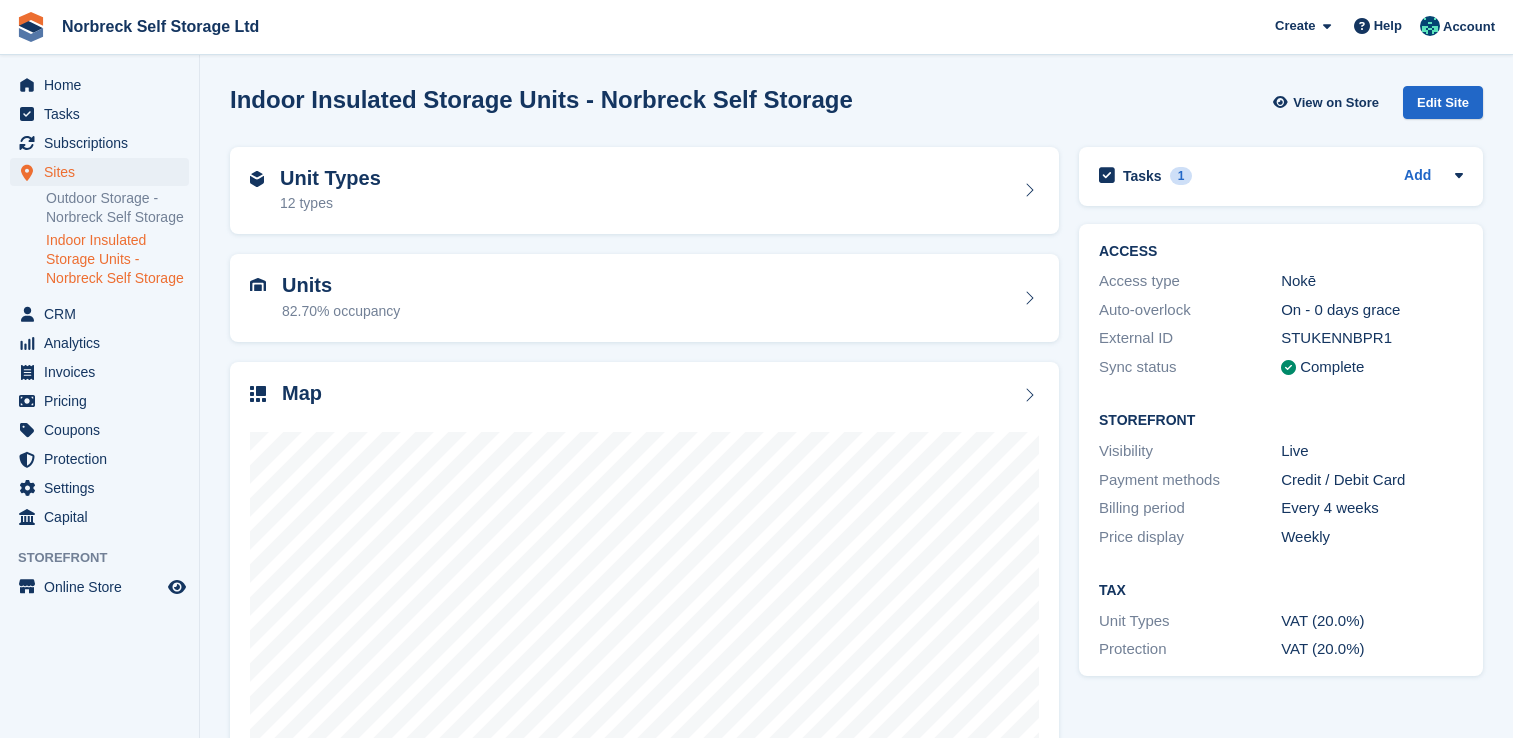 scroll, scrollTop: 0, scrollLeft: 0, axis: both 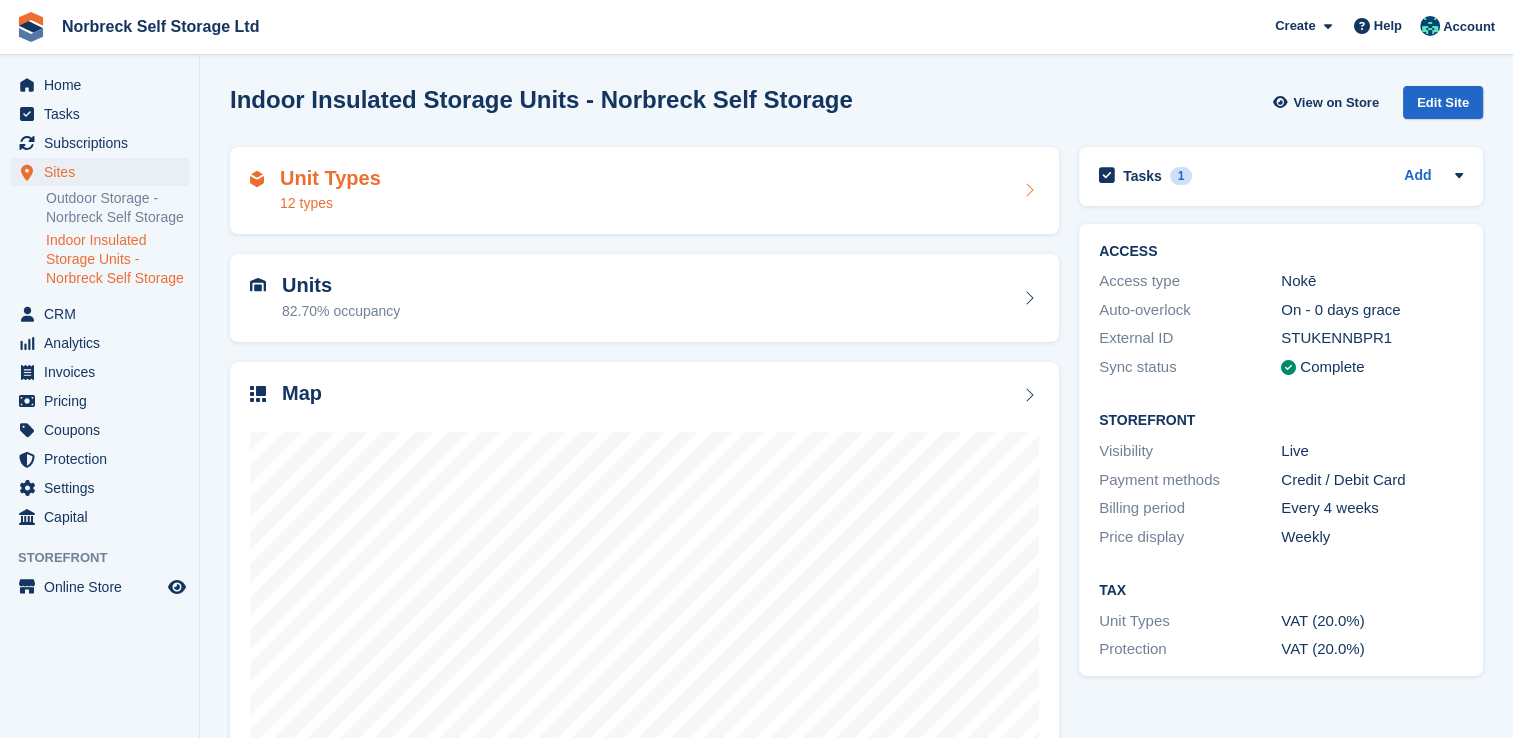 click on "Unit Types
12 types" at bounding box center [644, 191] 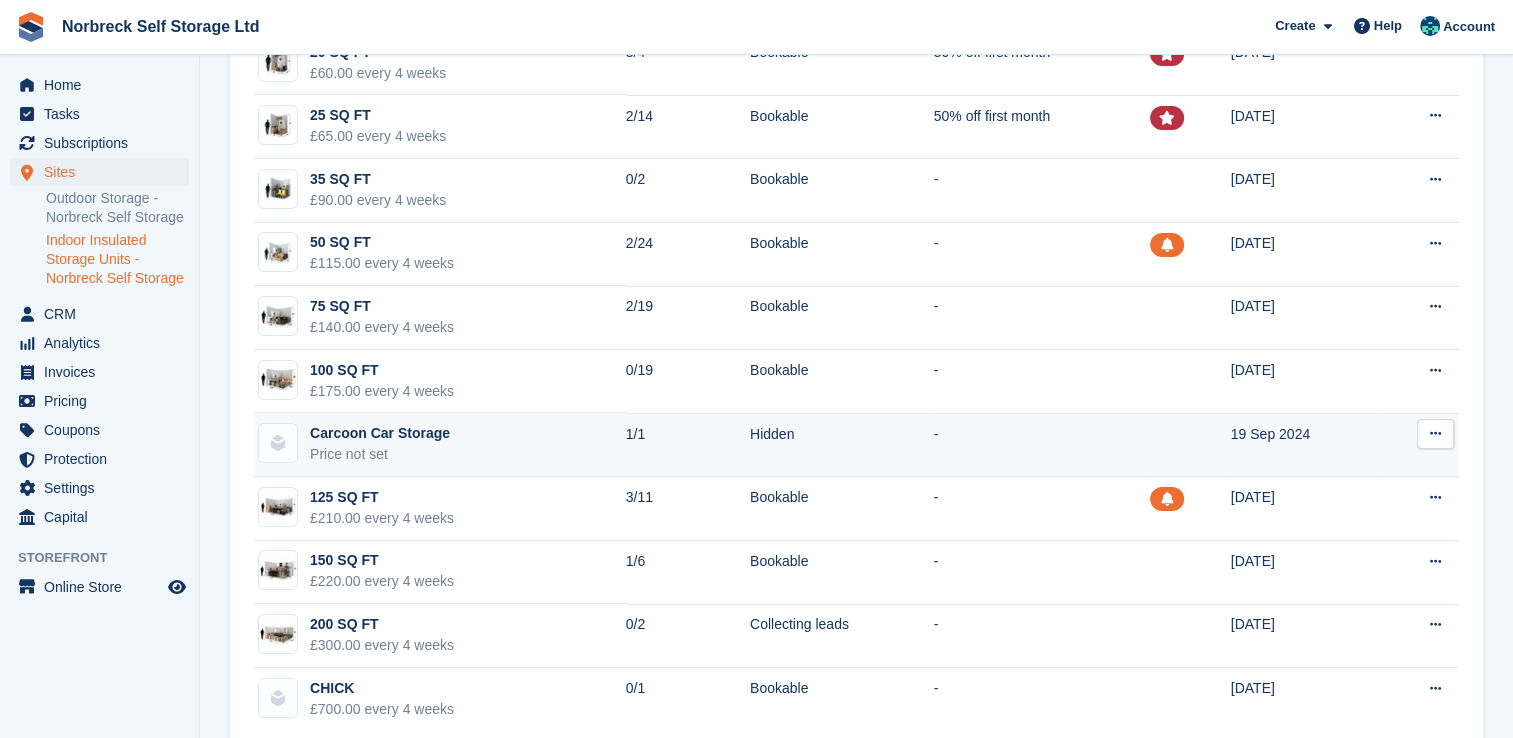 scroll, scrollTop: 272, scrollLeft: 0, axis: vertical 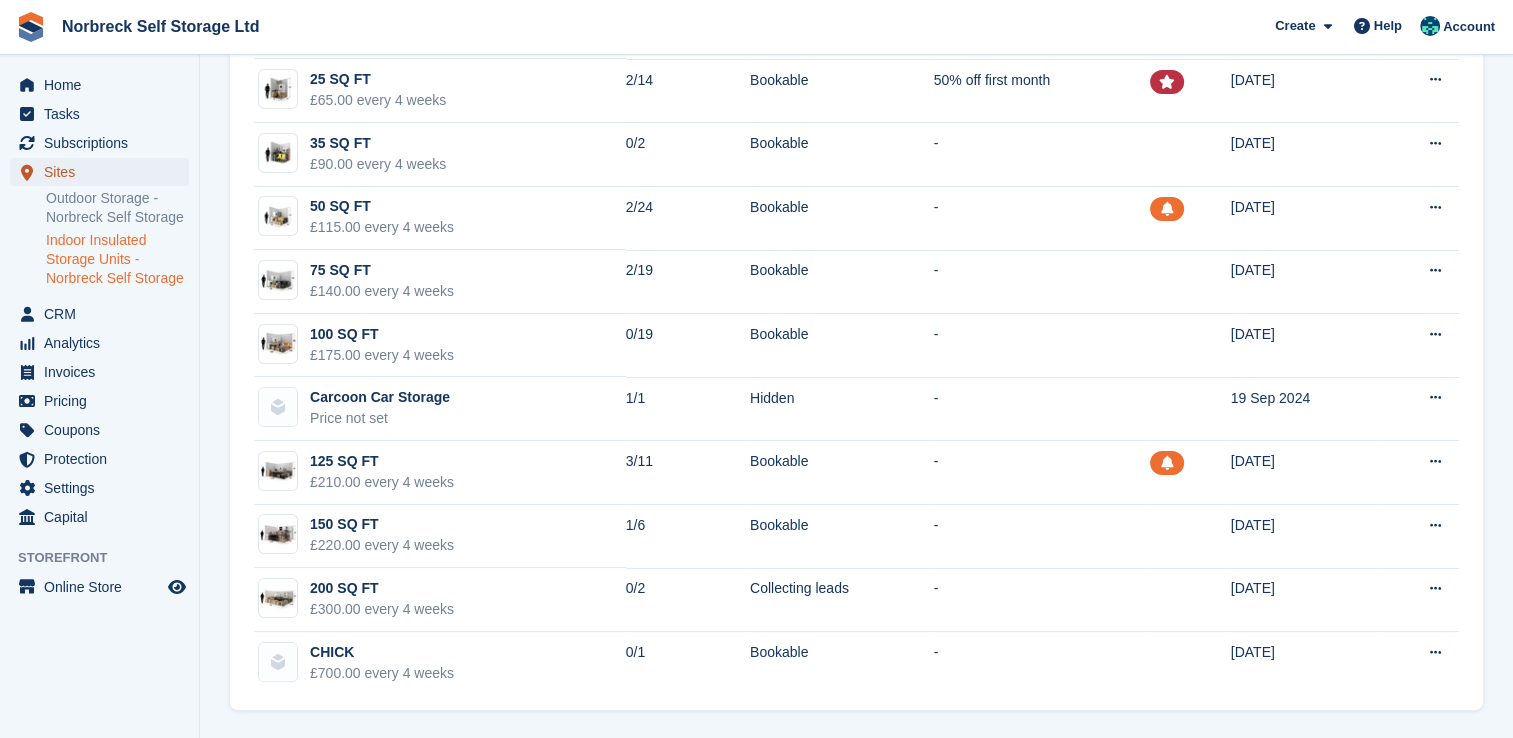click on "Sites" at bounding box center (104, 172) 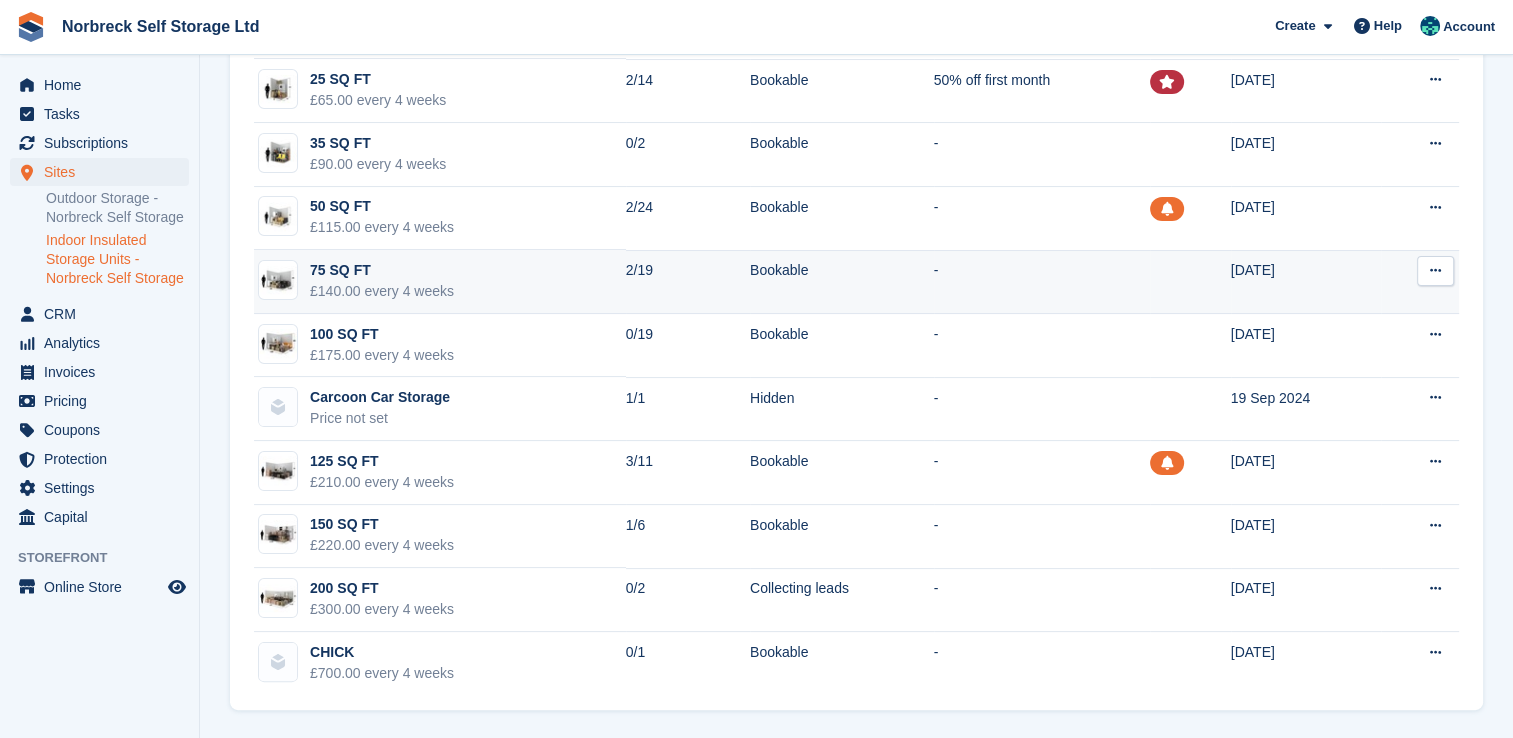 scroll, scrollTop: 0, scrollLeft: 0, axis: both 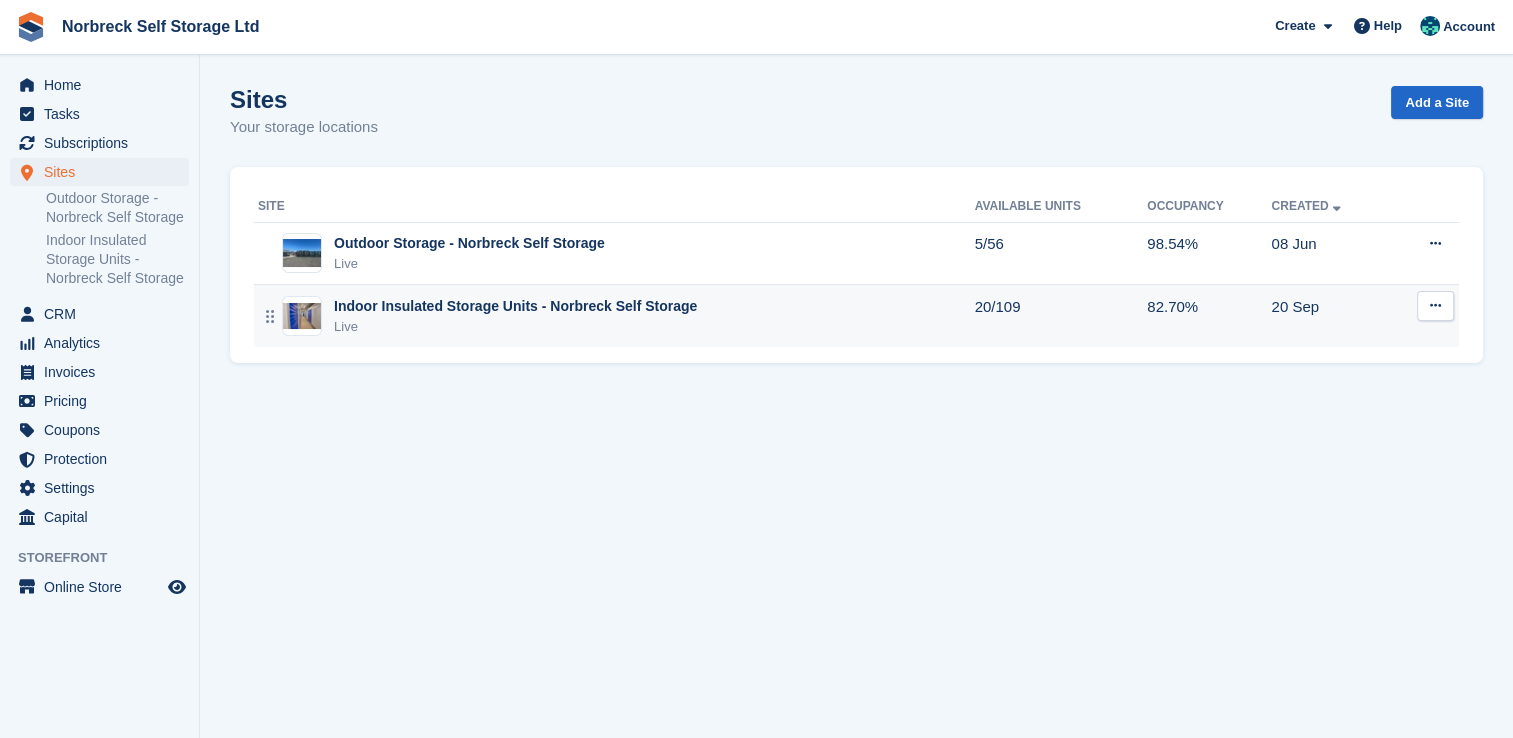 click on "Indoor Insulated Storage Units - Norbreck Self Storage
Live" at bounding box center (614, 316) 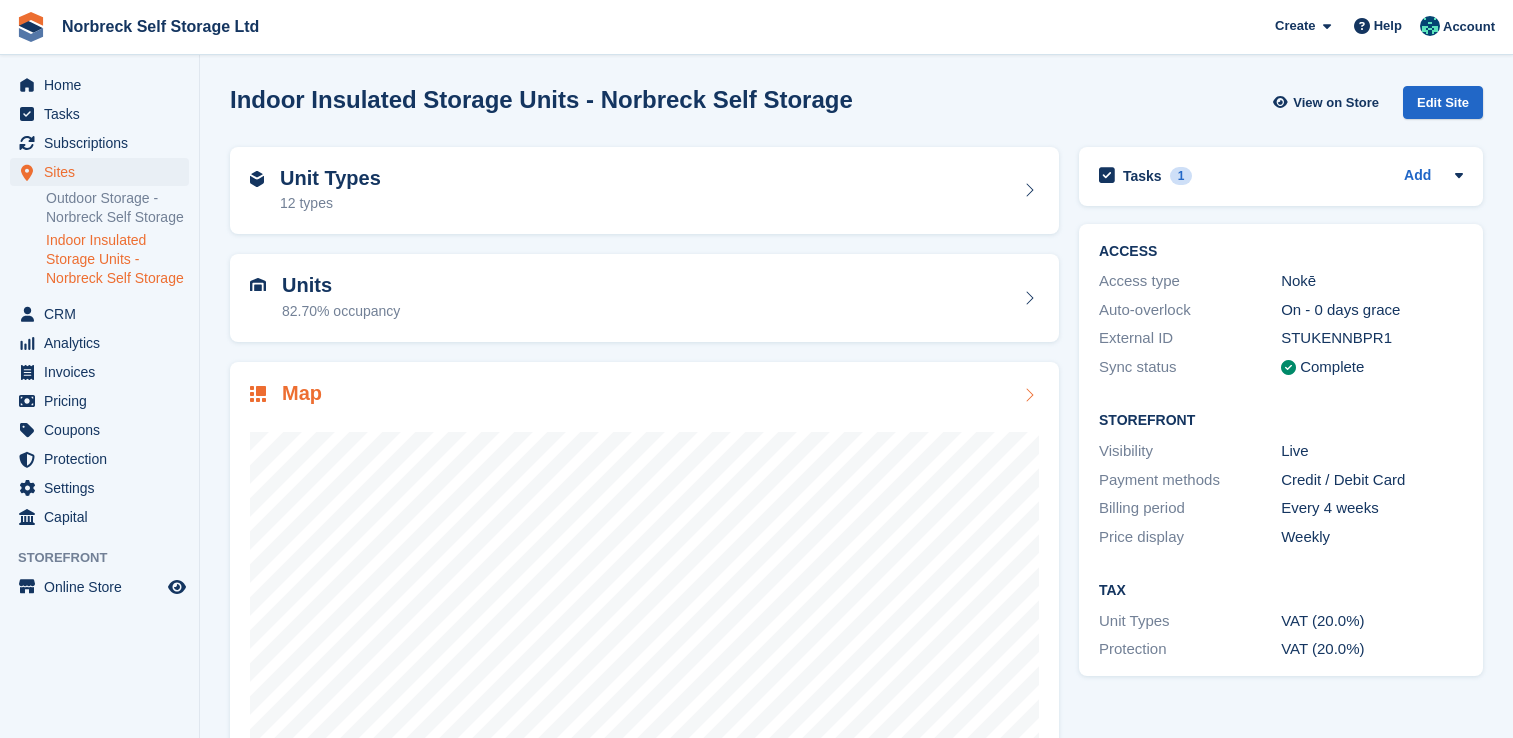 scroll, scrollTop: 0, scrollLeft: 0, axis: both 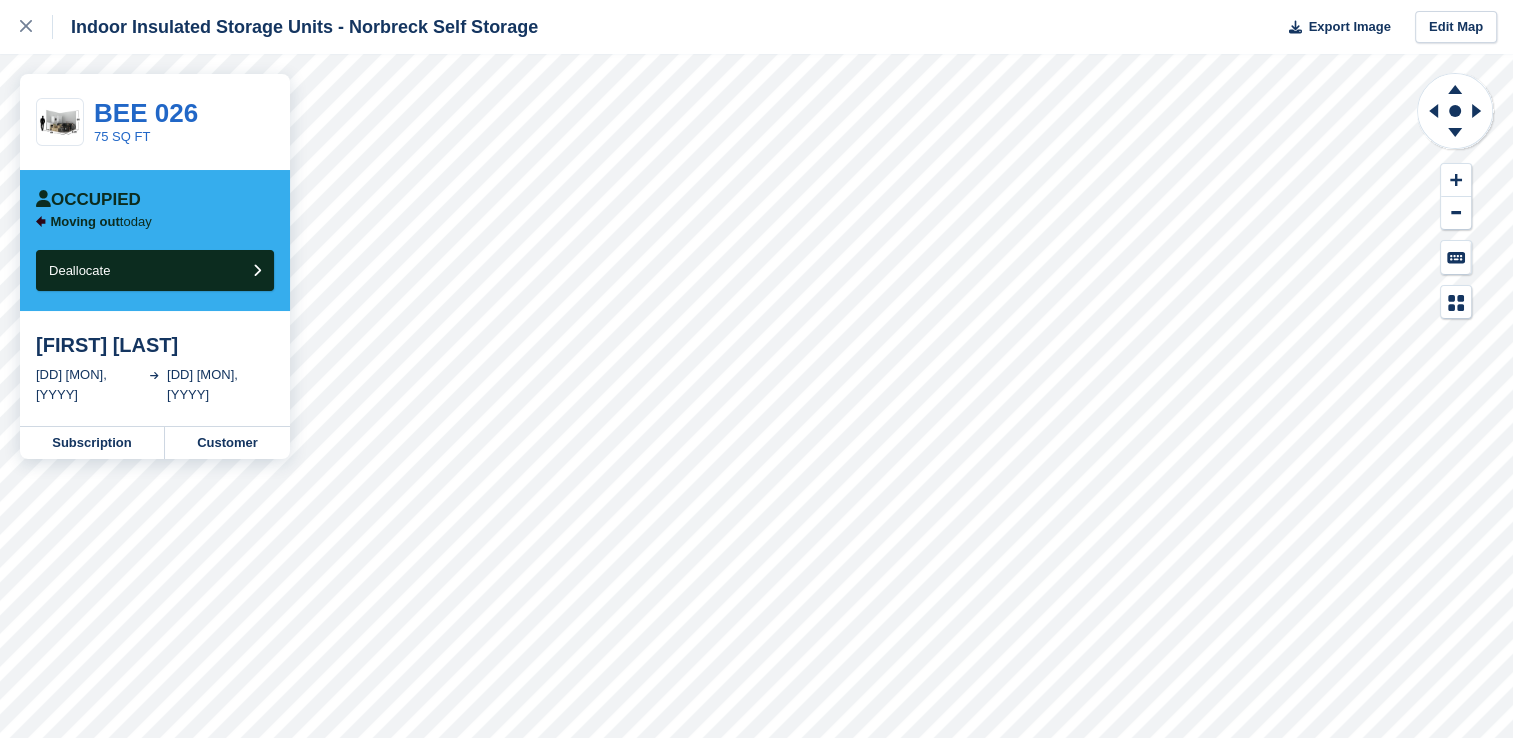 drag, startPoint x: 34, startPoint y: 36, endPoint x: 244, endPoint y: 110, distance: 222.6567 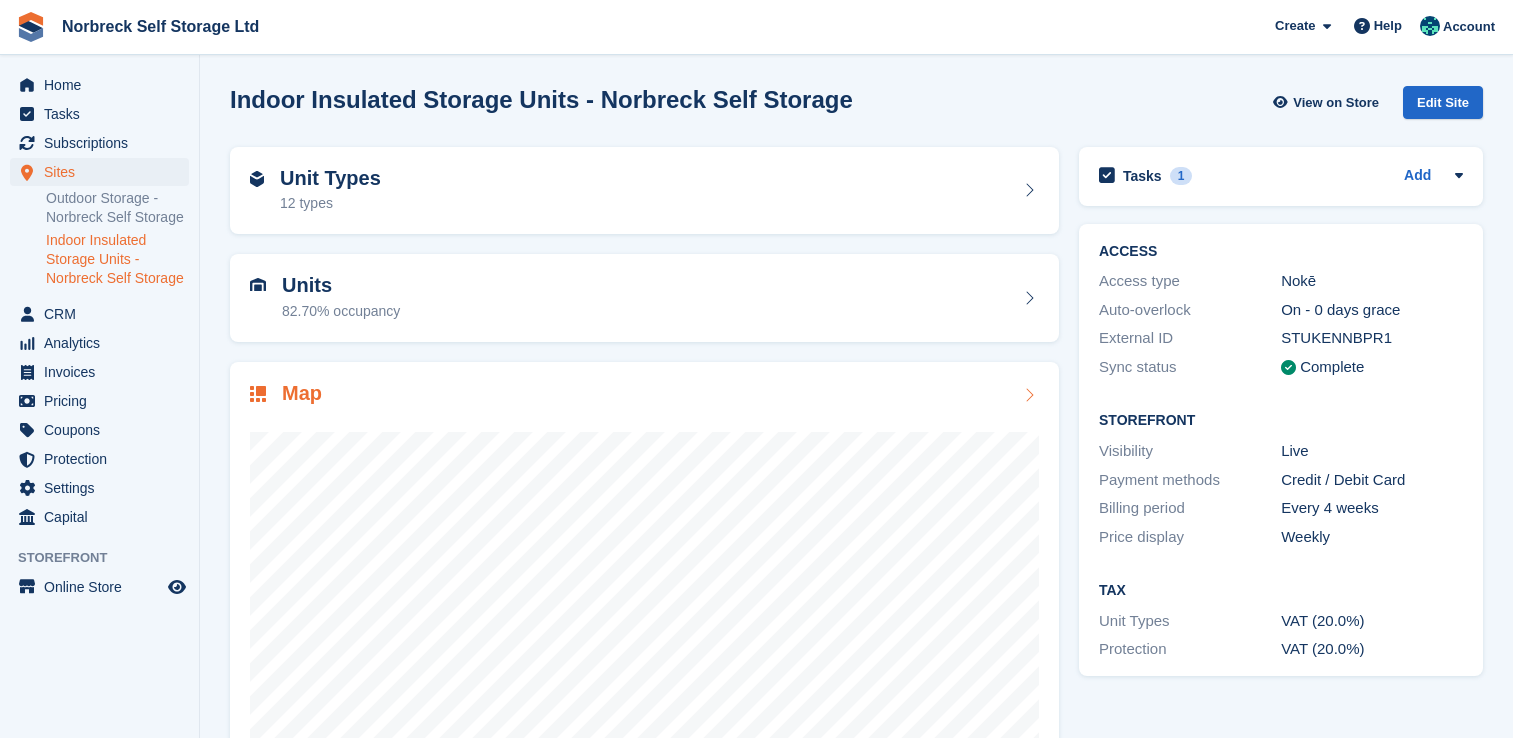 scroll, scrollTop: 0, scrollLeft: 0, axis: both 